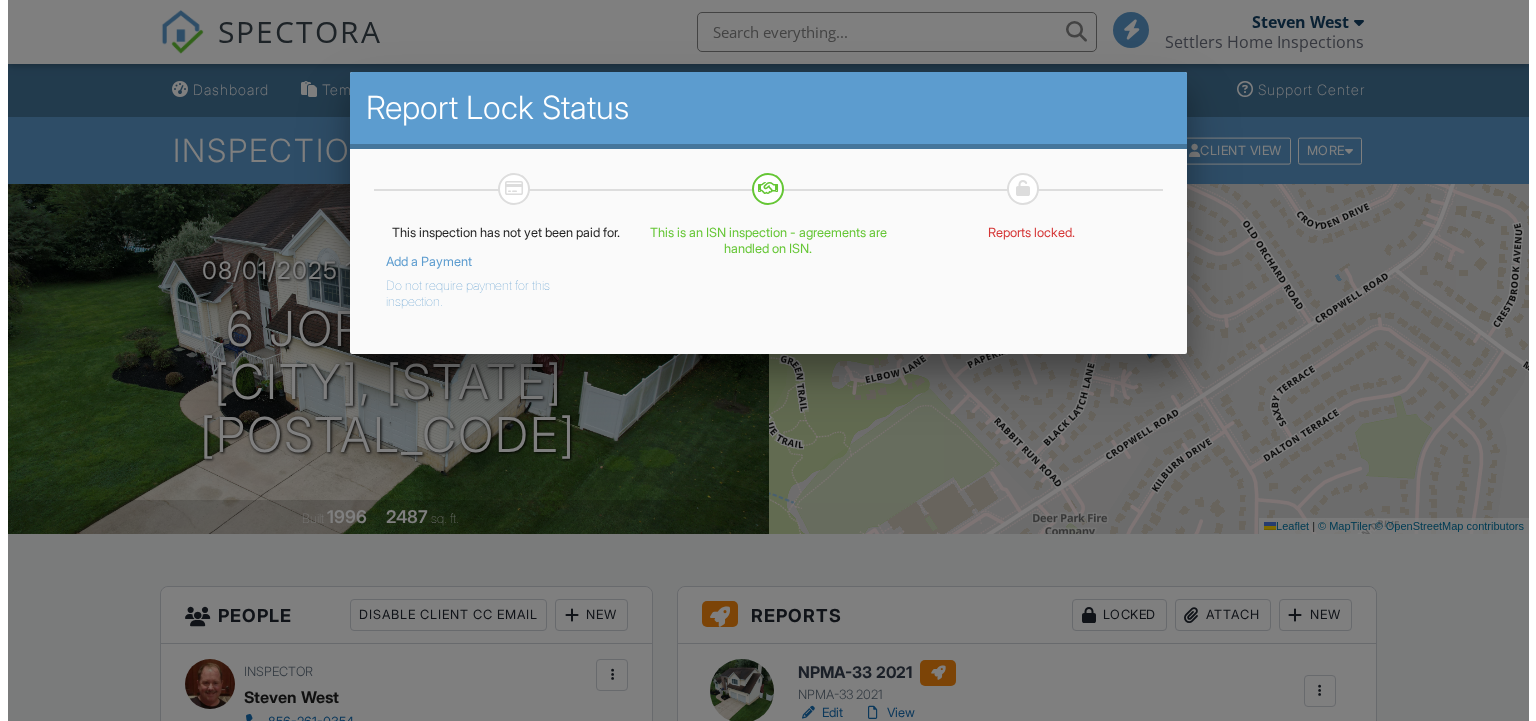 scroll, scrollTop: 400, scrollLeft: 0, axis: vertical 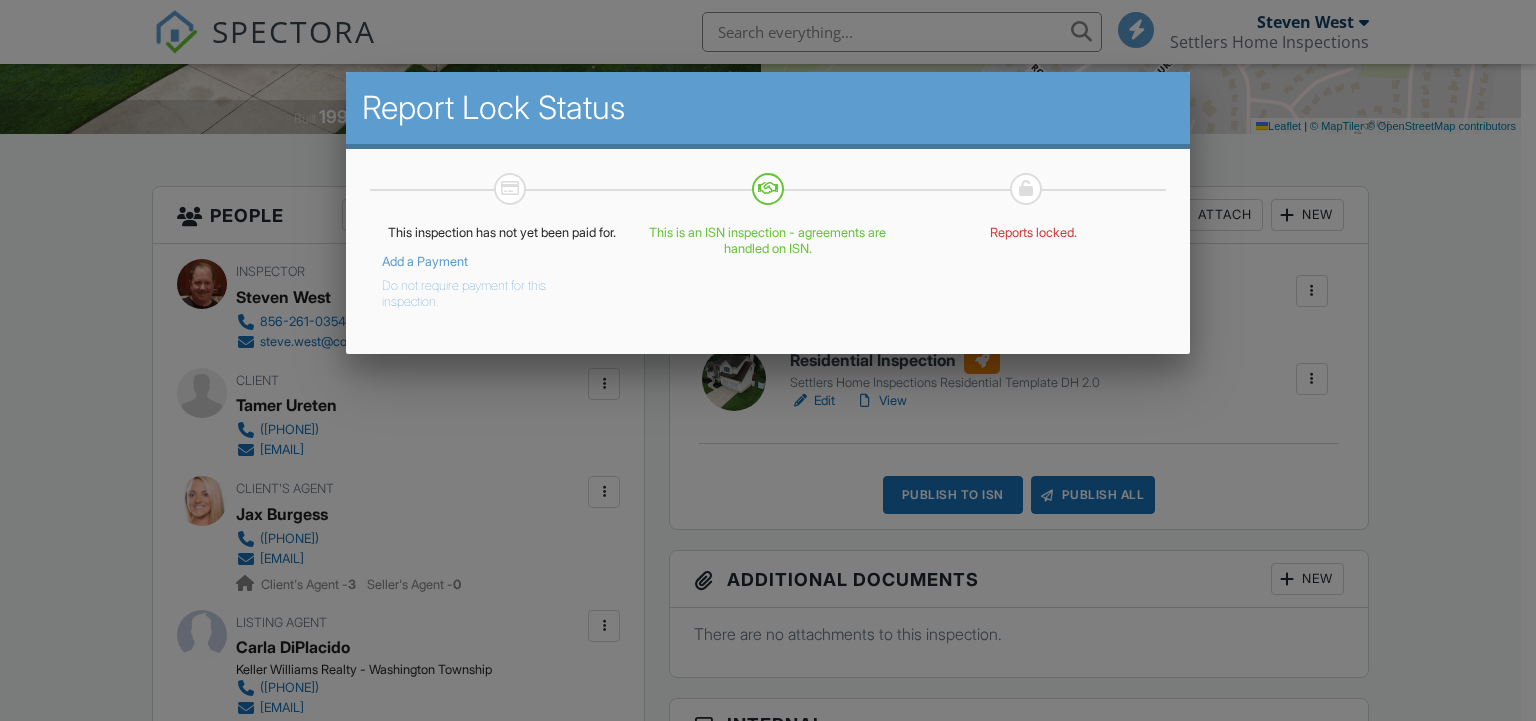 click on "Add a Payment" at bounding box center [425, 261] 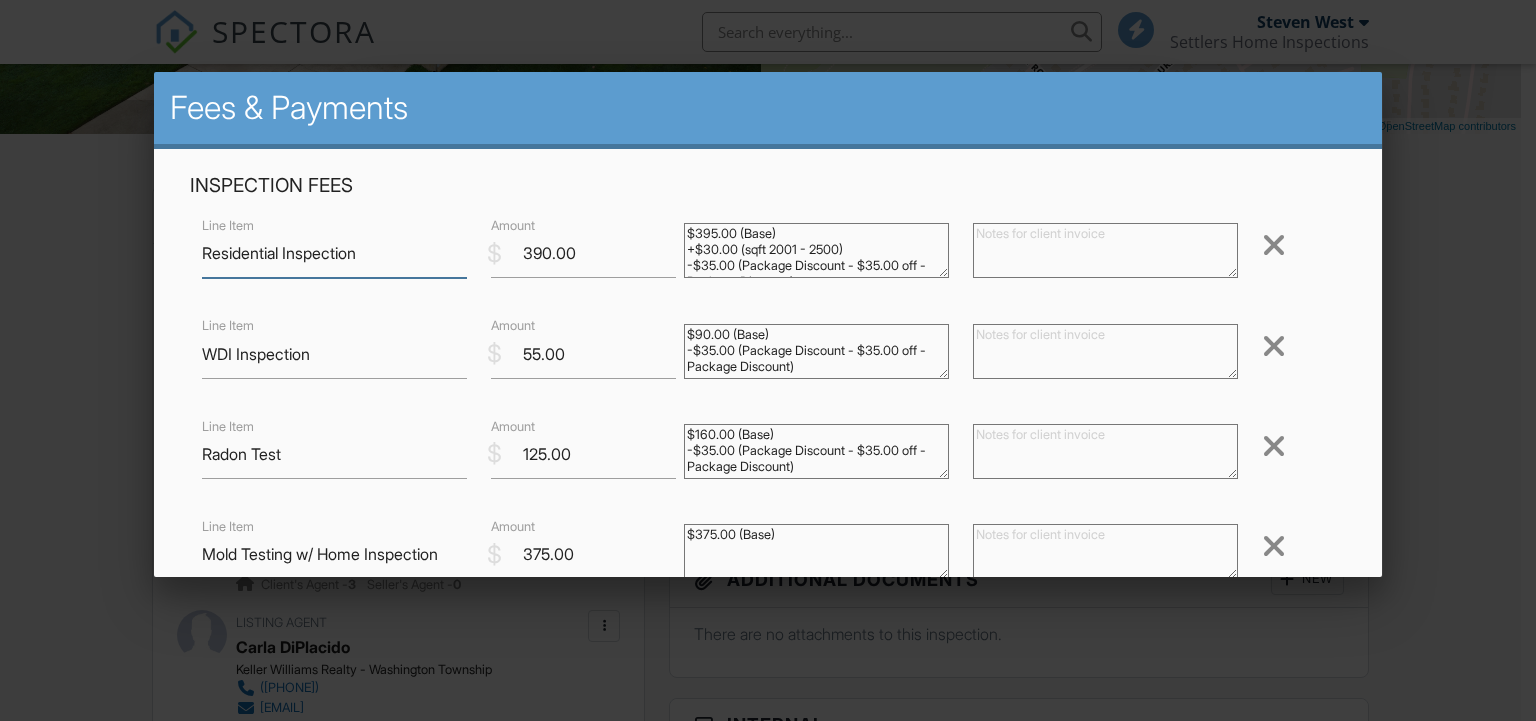 scroll, scrollTop: 400, scrollLeft: 0, axis: vertical 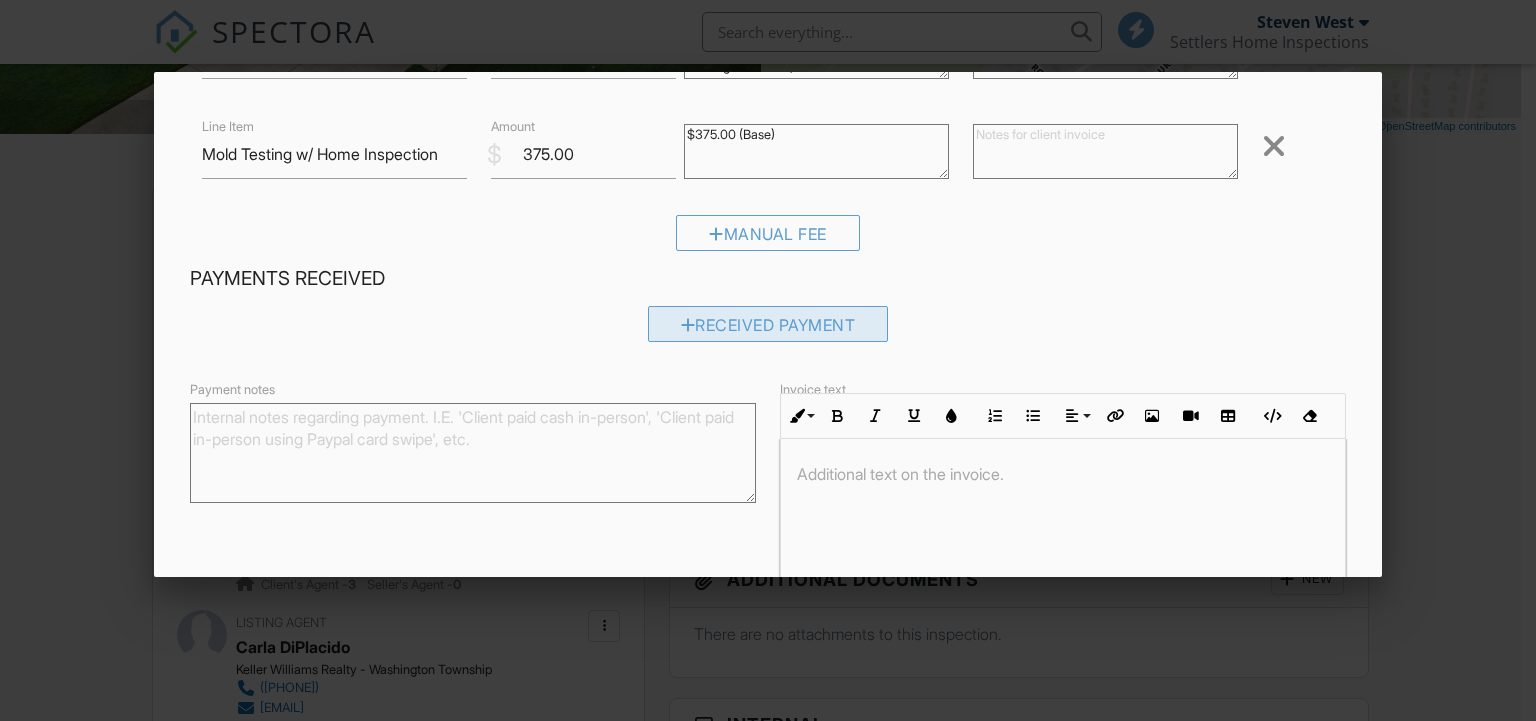 click on "Received Payment" at bounding box center [768, 324] 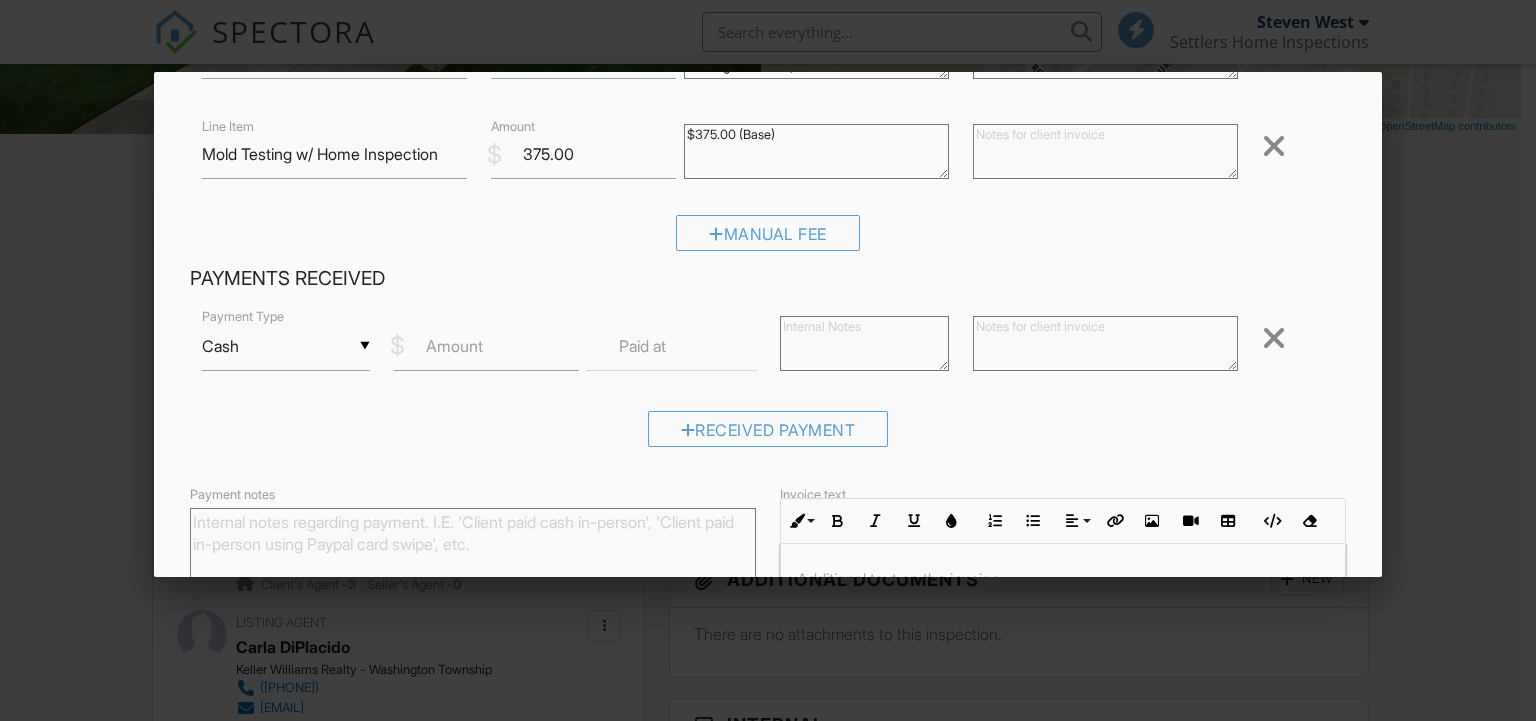 click on "▼ Cash Cash Check On-Site Card Other Cash
Check
On-Site Card
Other" at bounding box center [286, 346] 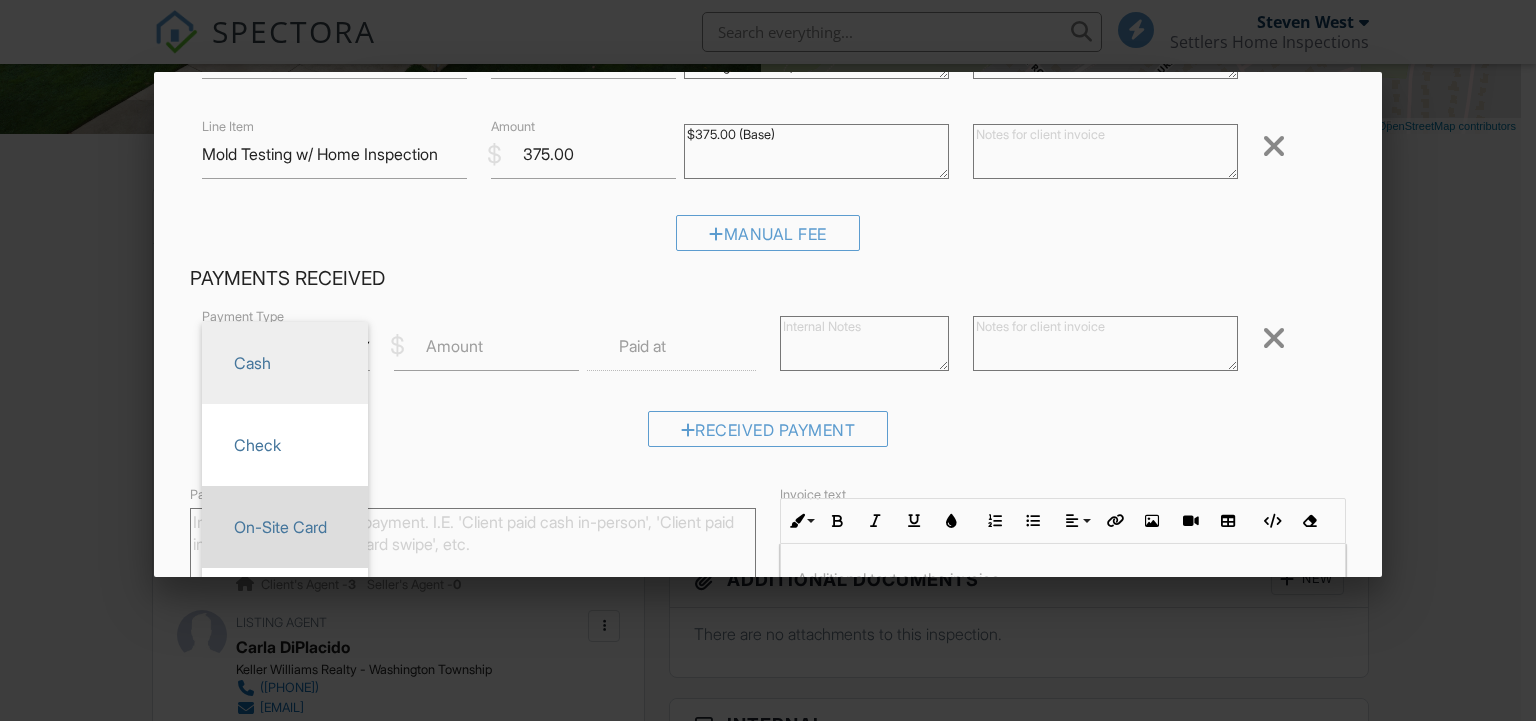 click on "On-Site Card" at bounding box center (285, 527) 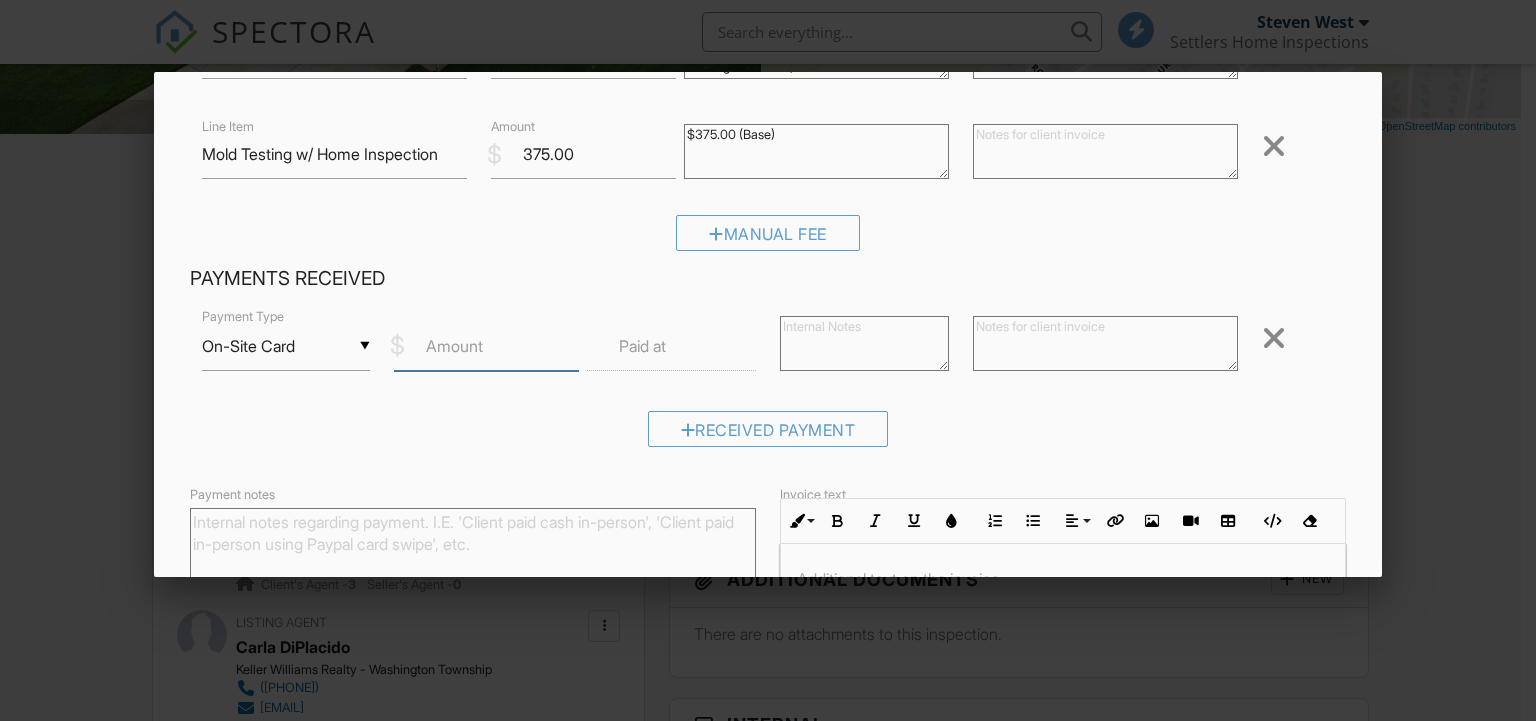 click on "Amount" at bounding box center (486, 346) 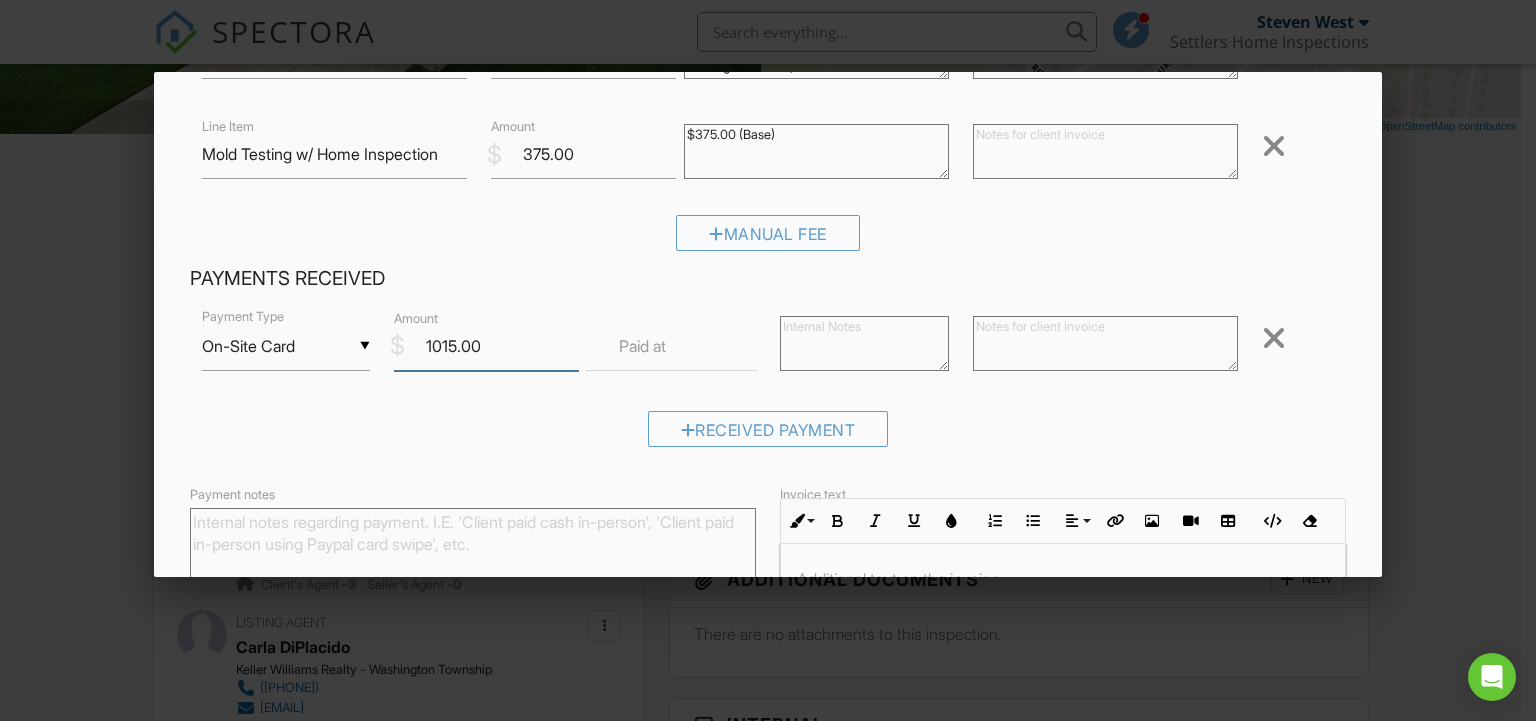 type on "1015.00" 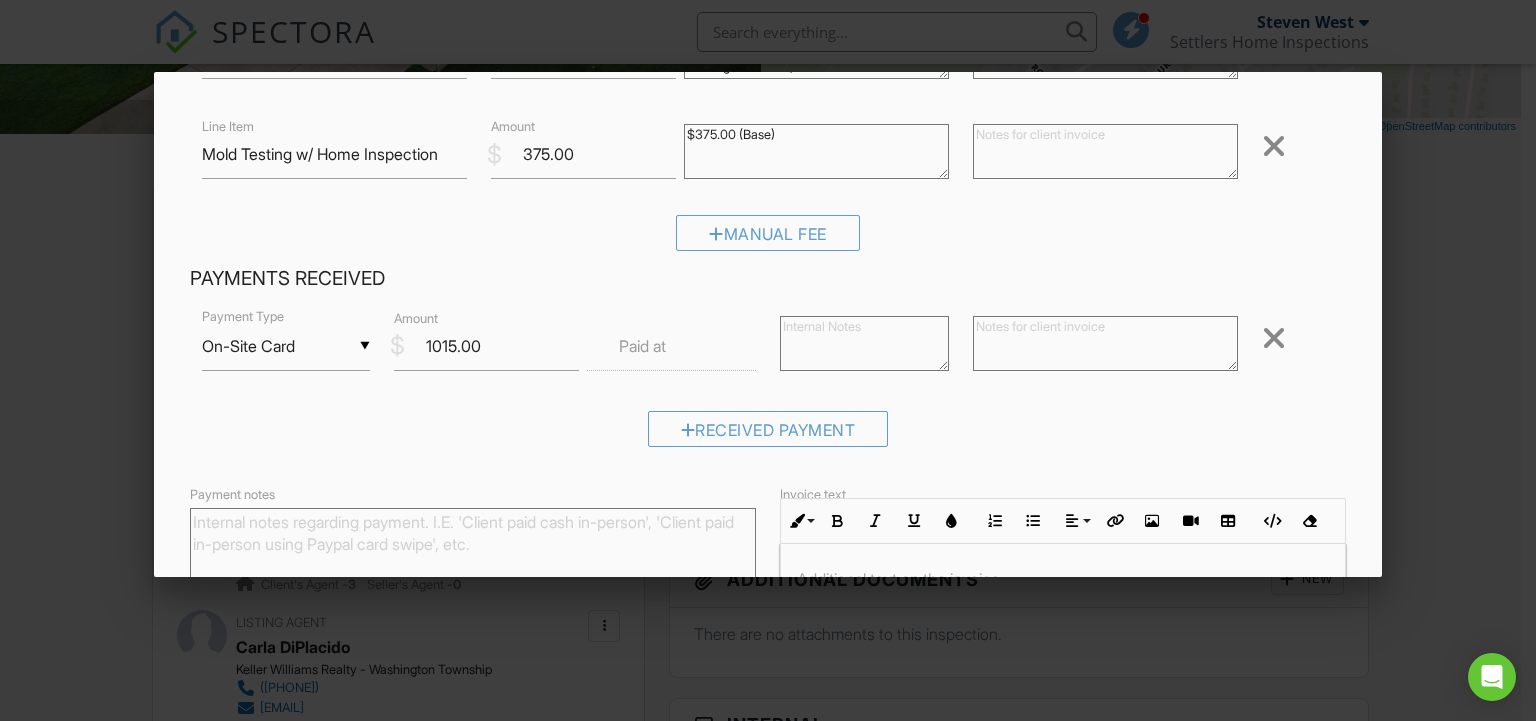 click at bounding box center [671, 346] 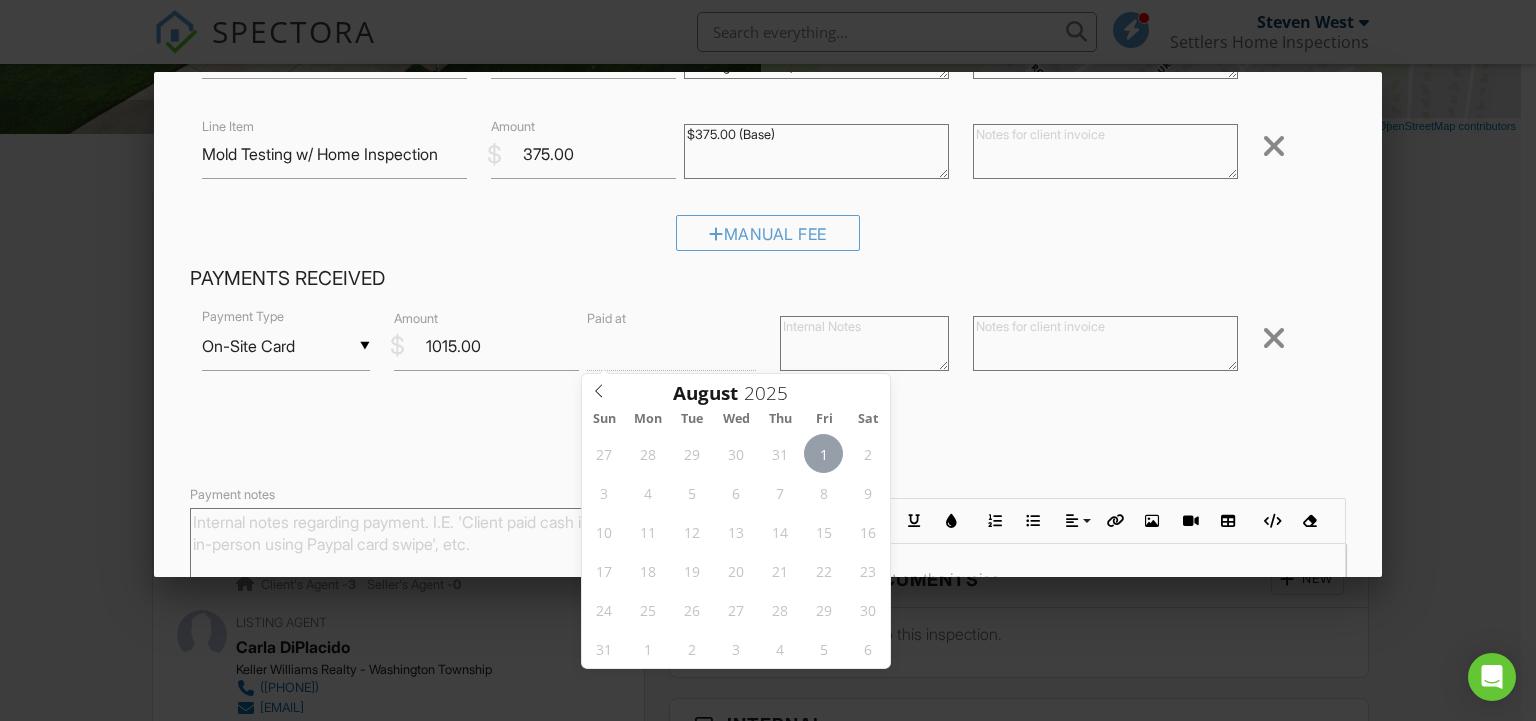 type on "08/01/2025 12:00 PM" 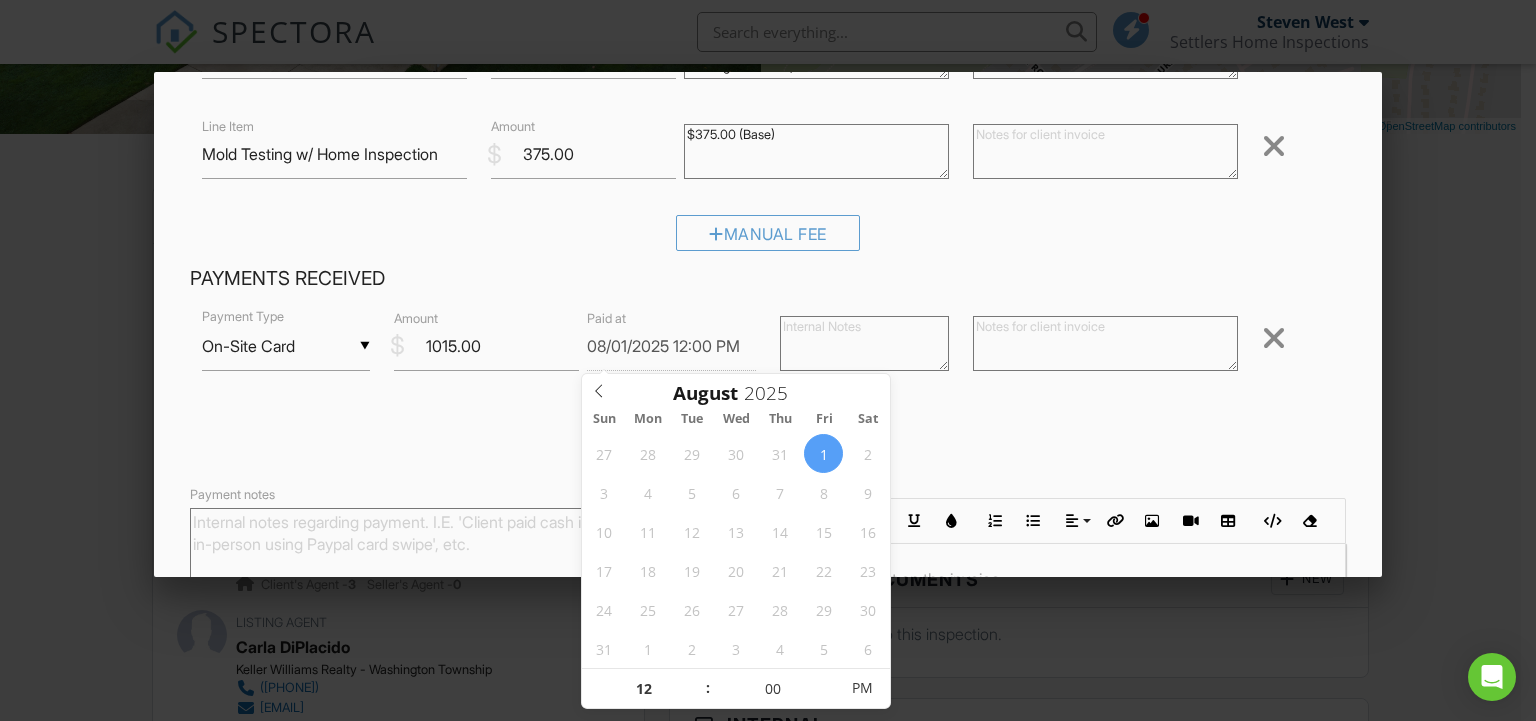 click on "▼ On-Site Card Cash Check On-Site Card Other Cash
Check
On-Site Card
Other
Payment Type
$
Amount
1015.00
Paid at
08/01/2025 12:00 PM
Remove
Received Payment" at bounding box center [768, 384] 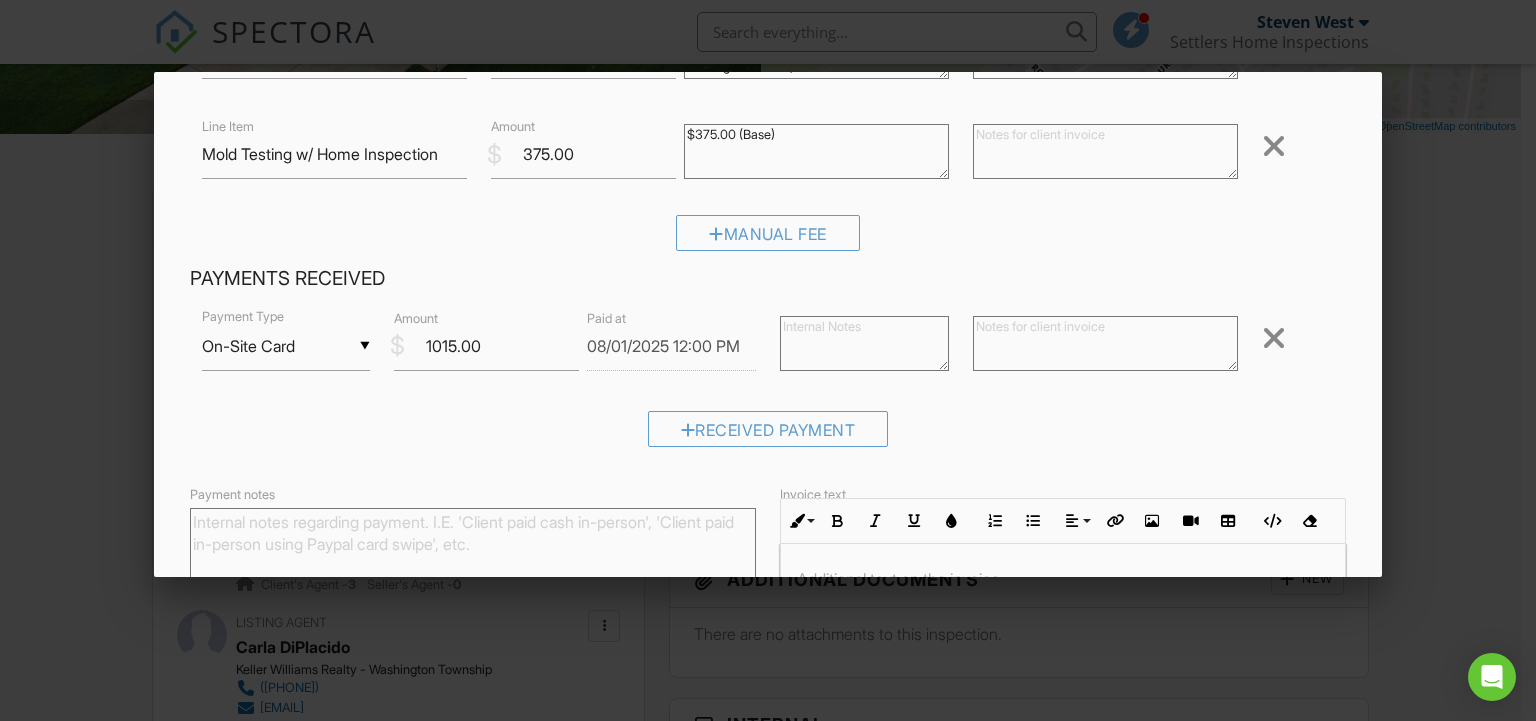 scroll, scrollTop: 612, scrollLeft: 0, axis: vertical 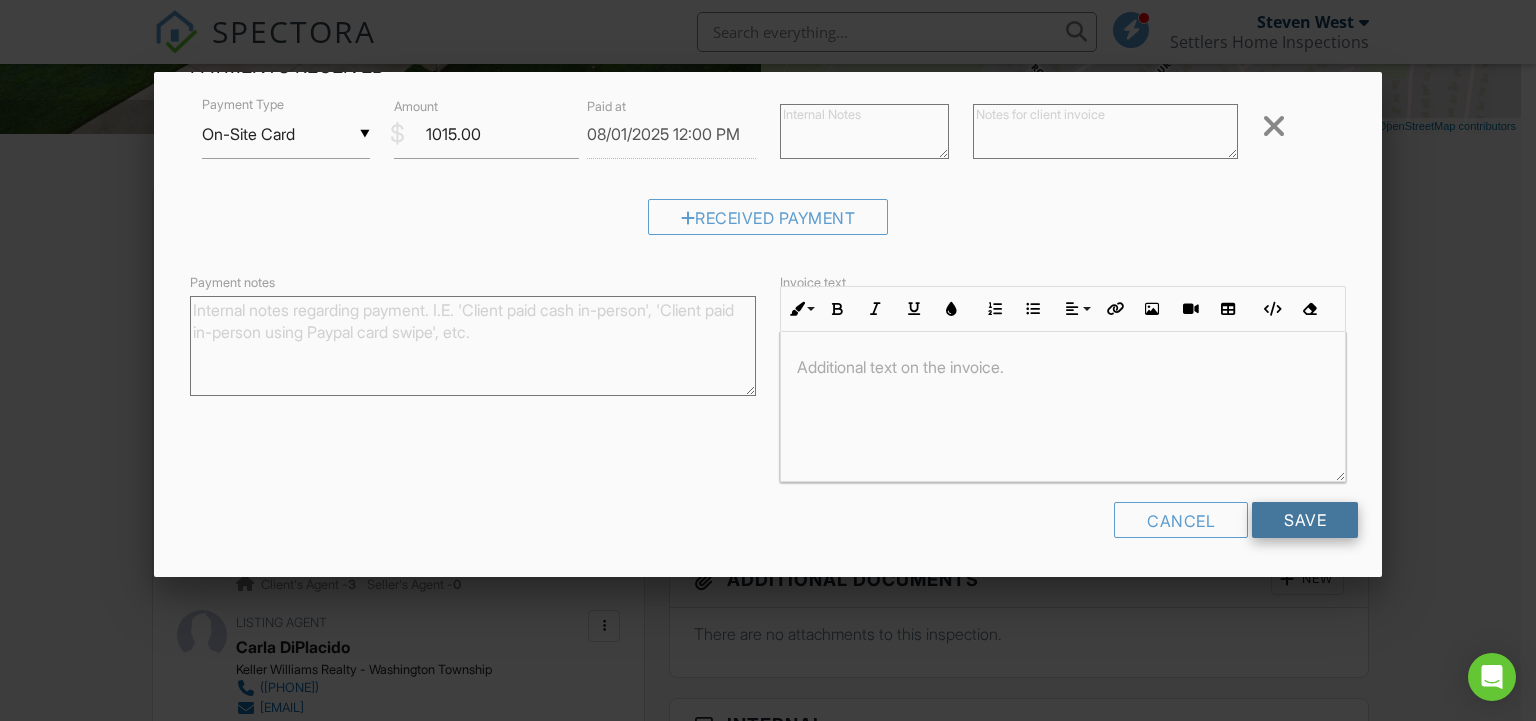 click on "Save" at bounding box center [1305, 520] 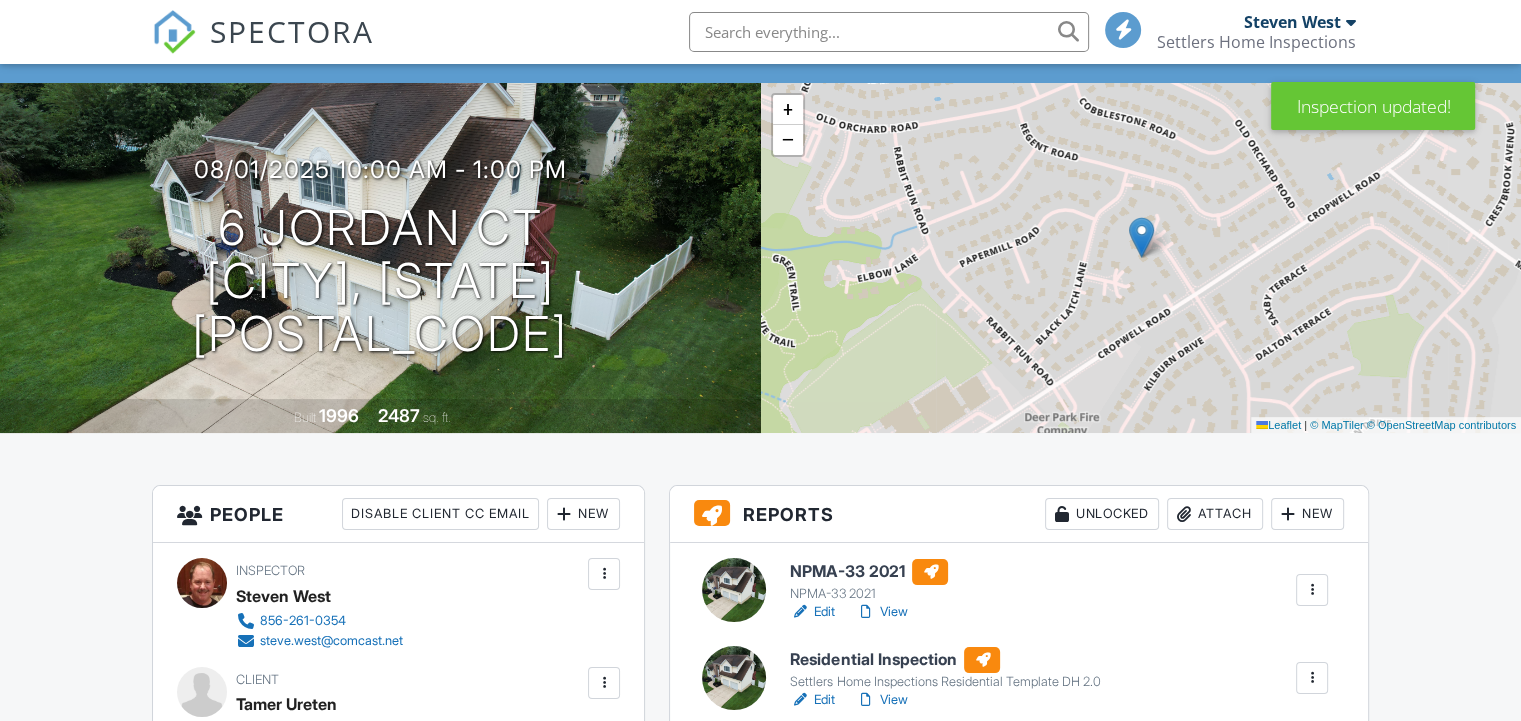 scroll, scrollTop: 400, scrollLeft: 0, axis: vertical 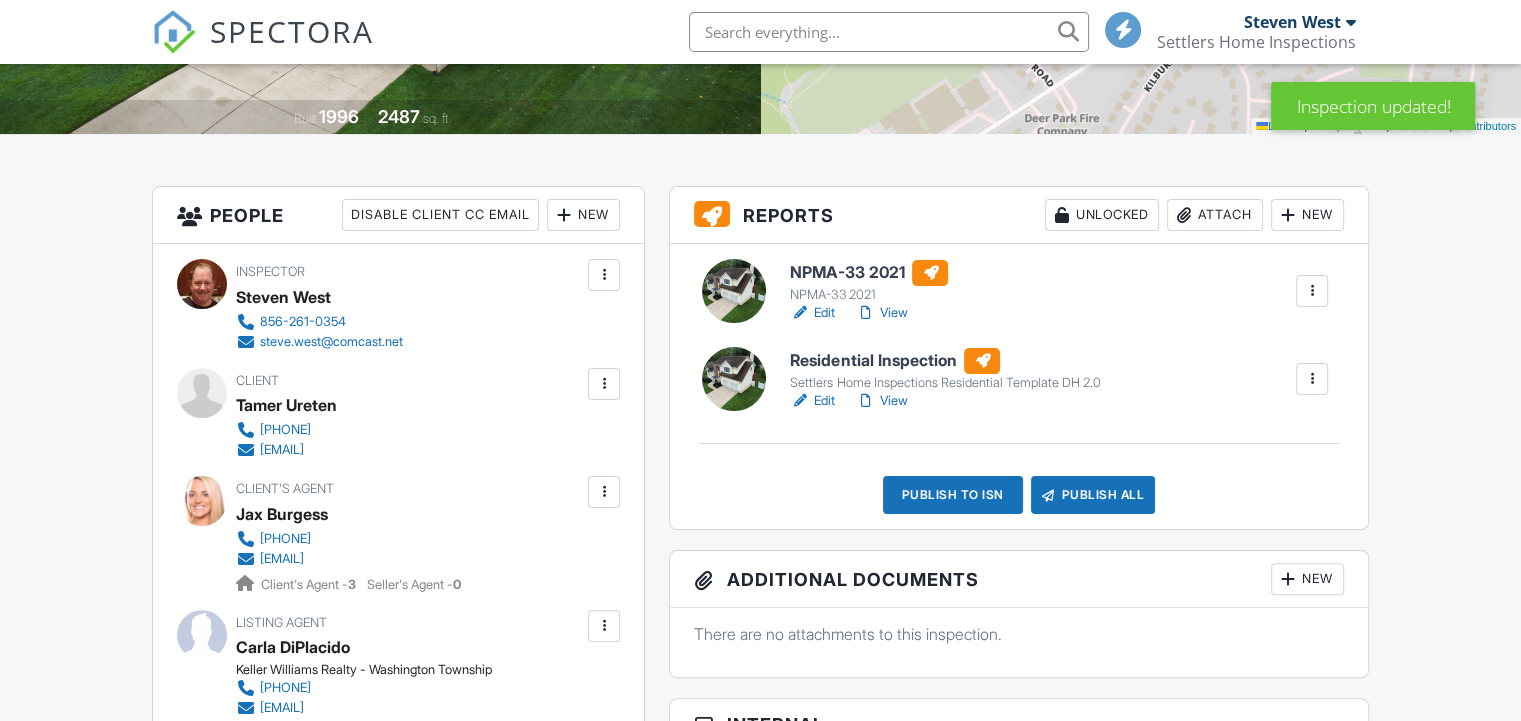 click at bounding box center (734, 291) 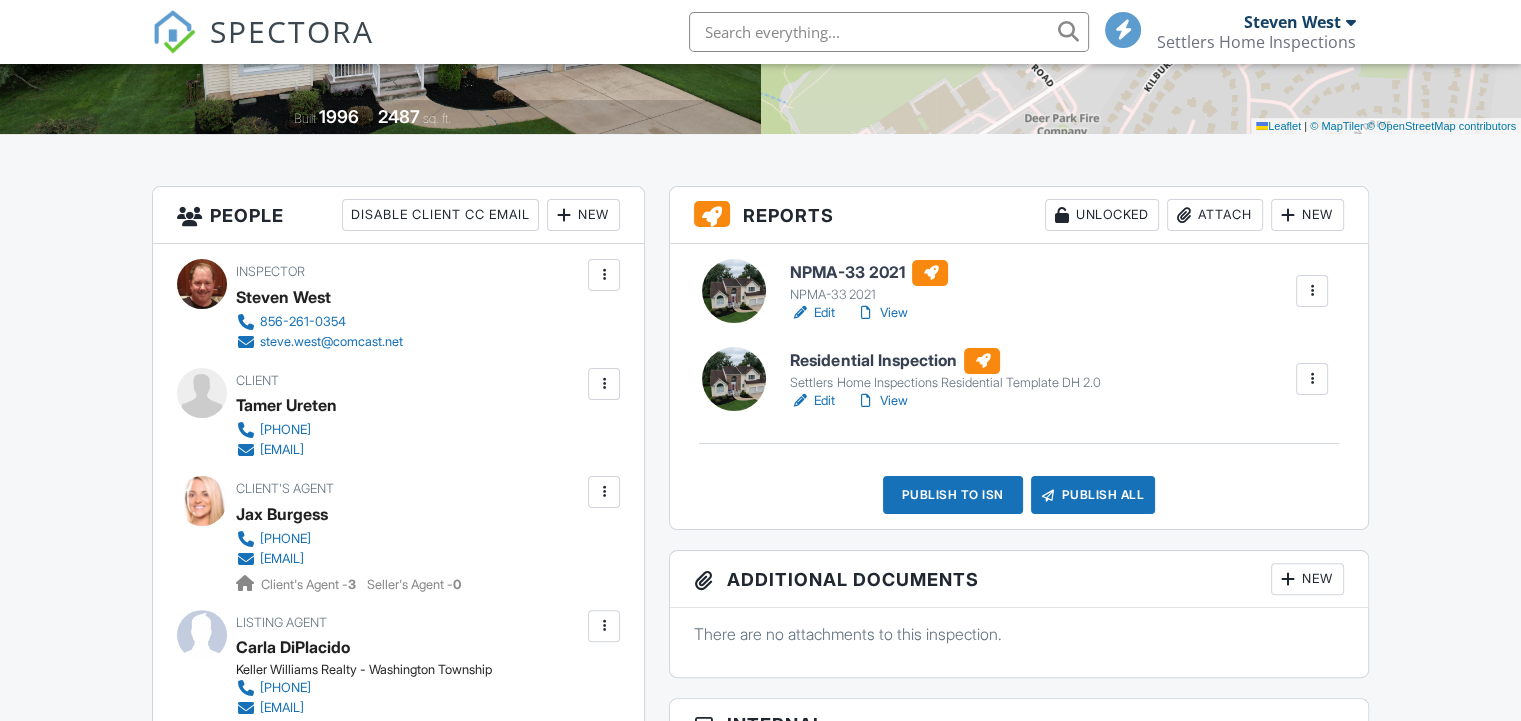 scroll, scrollTop: 400, scrollLeft: 0, axis: vertical 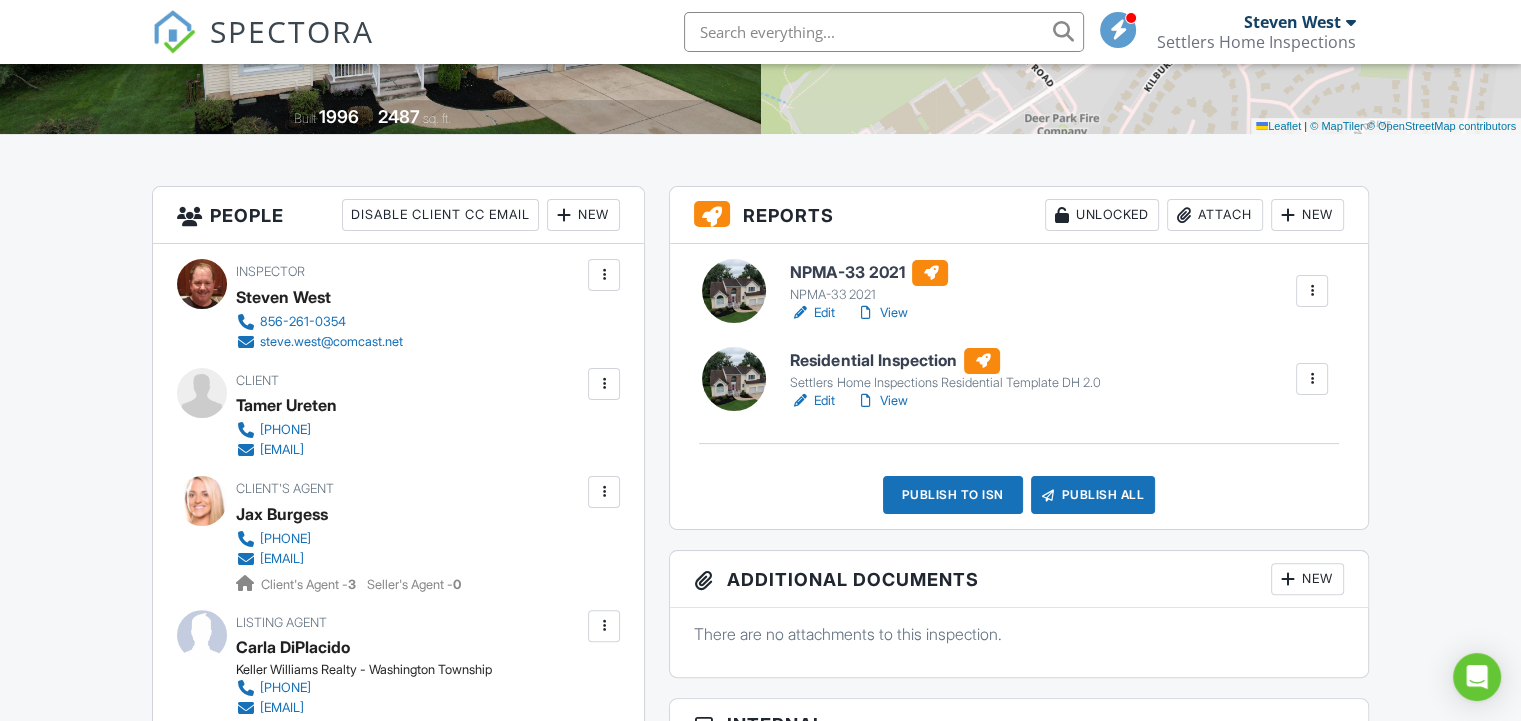 click on "Edit" at bounding box center (812, 401) 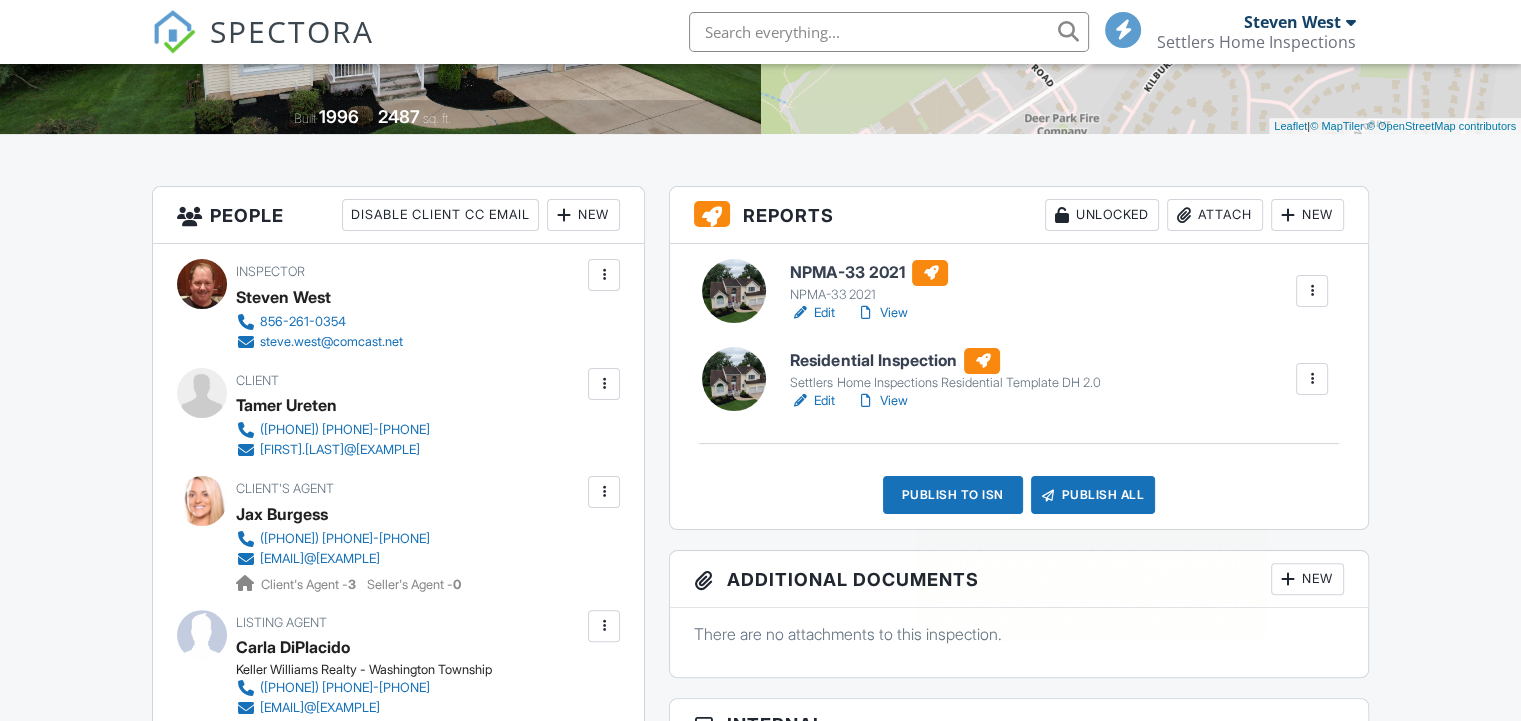 scroll, scrollTop: 400, scrollLeft: 0, axis: vertical 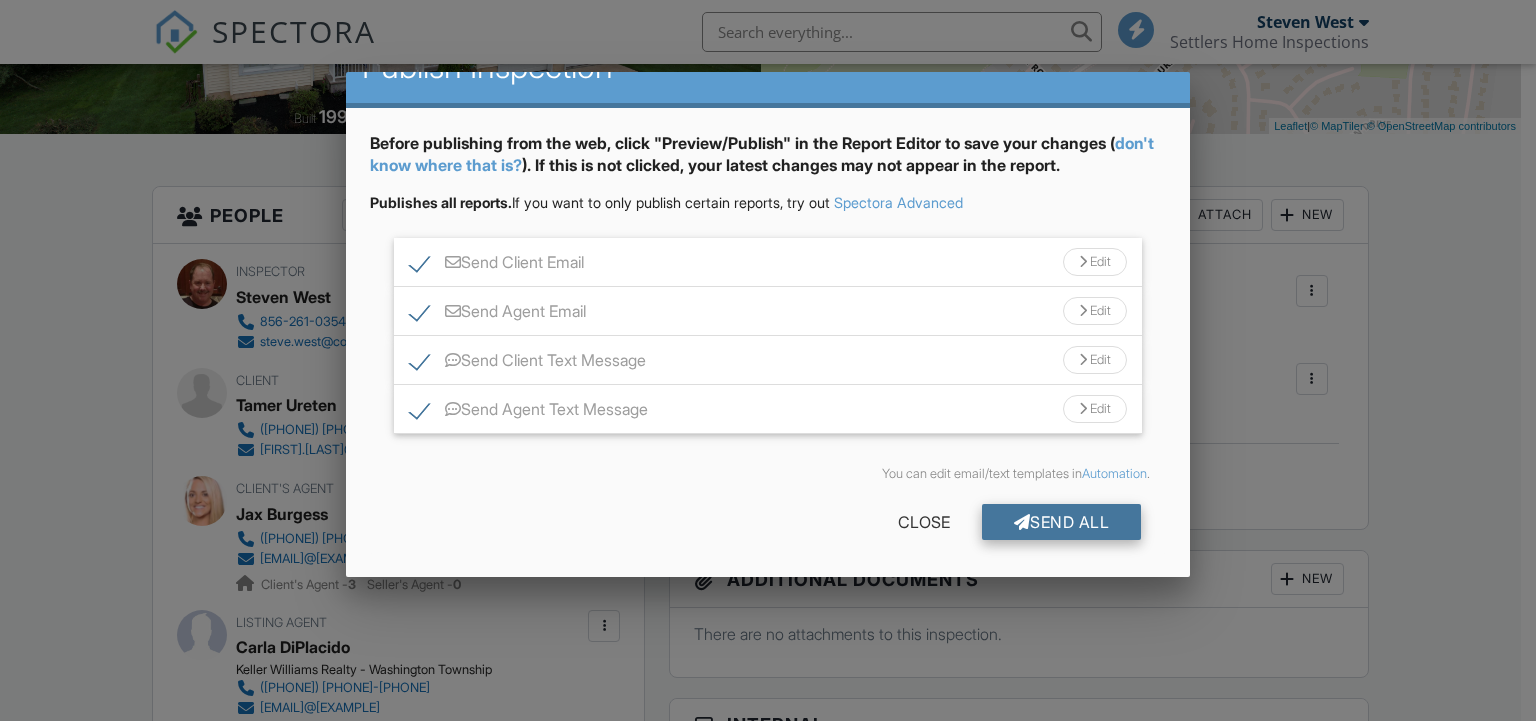 click on "Send All" at bounding box center (1062, 522) 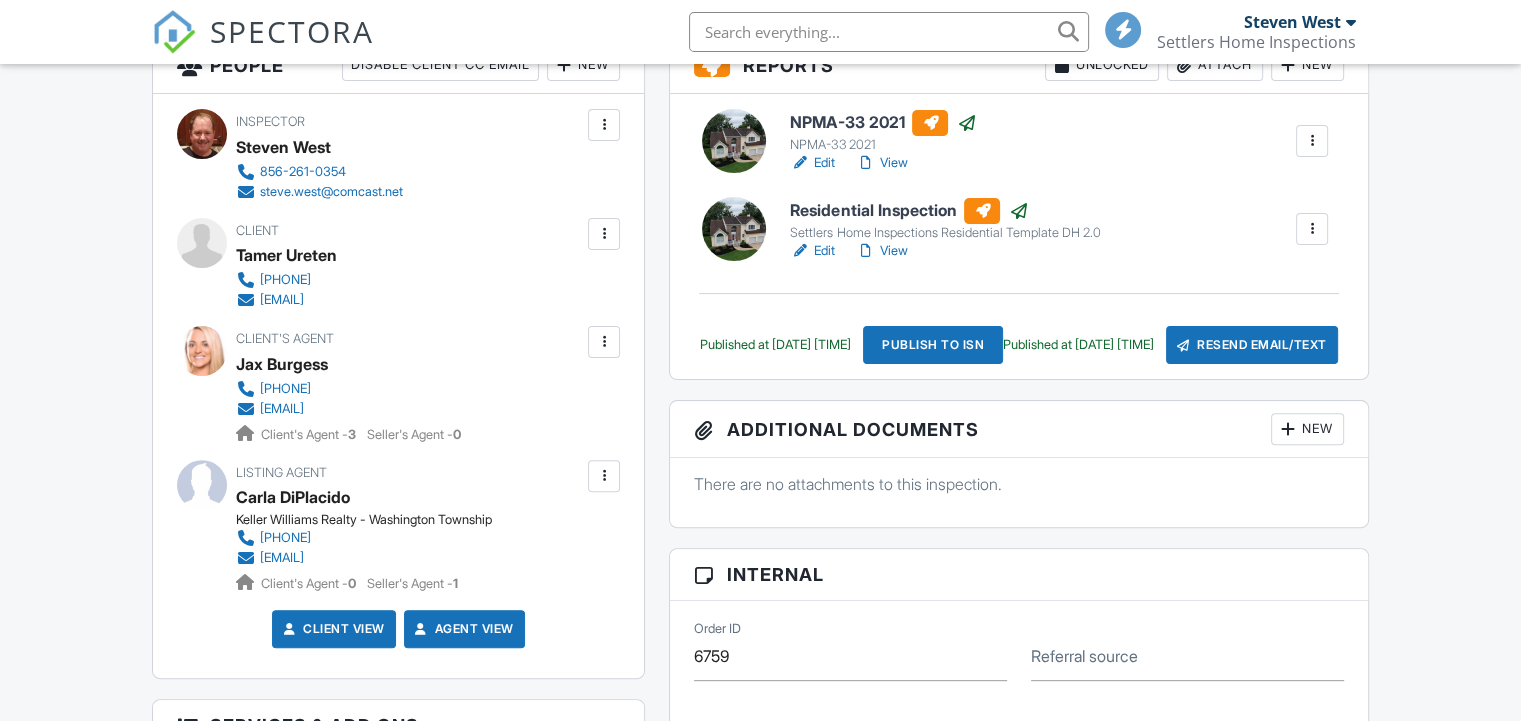 scroll, scrollTop: 550, scrollLeft: 0, axis: vertical 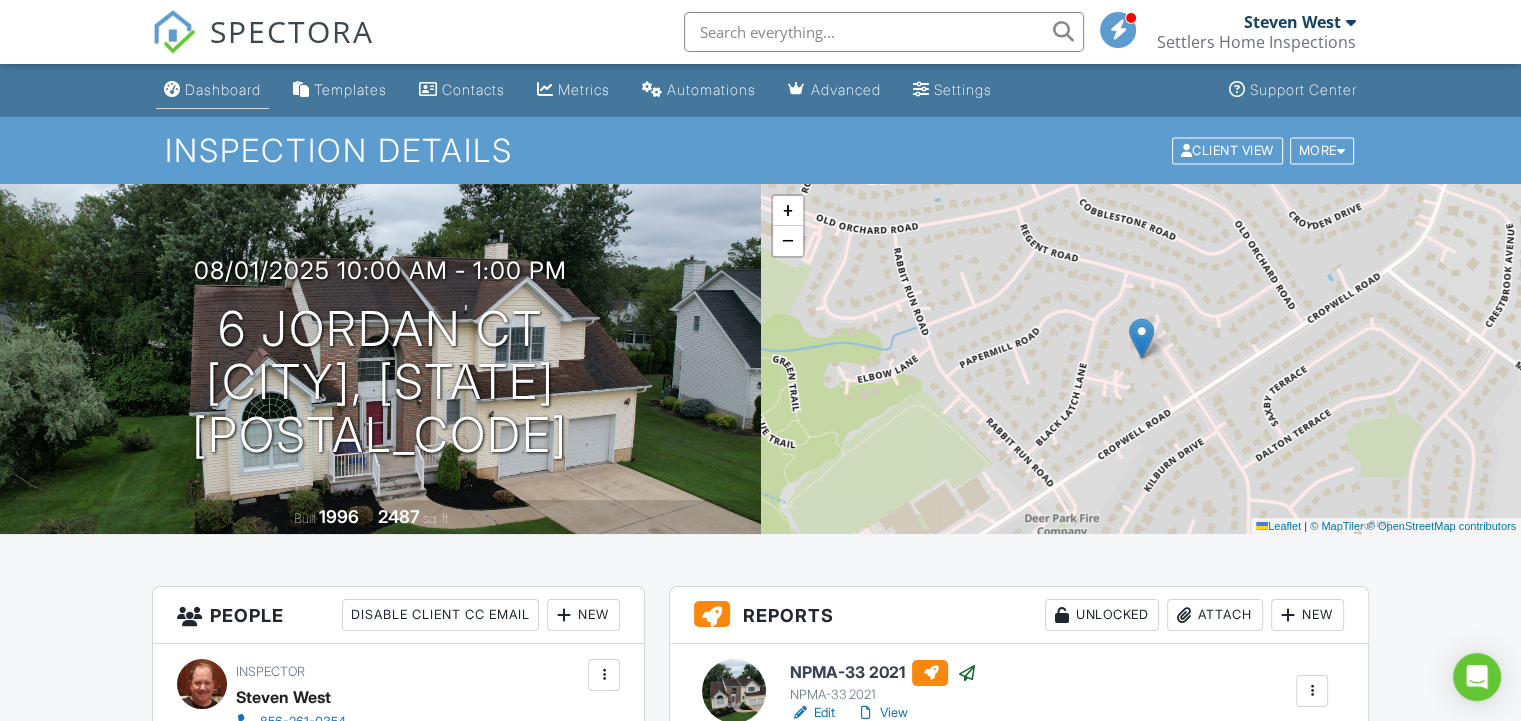 click on "Dashboard" at bounding box center (223, 89) 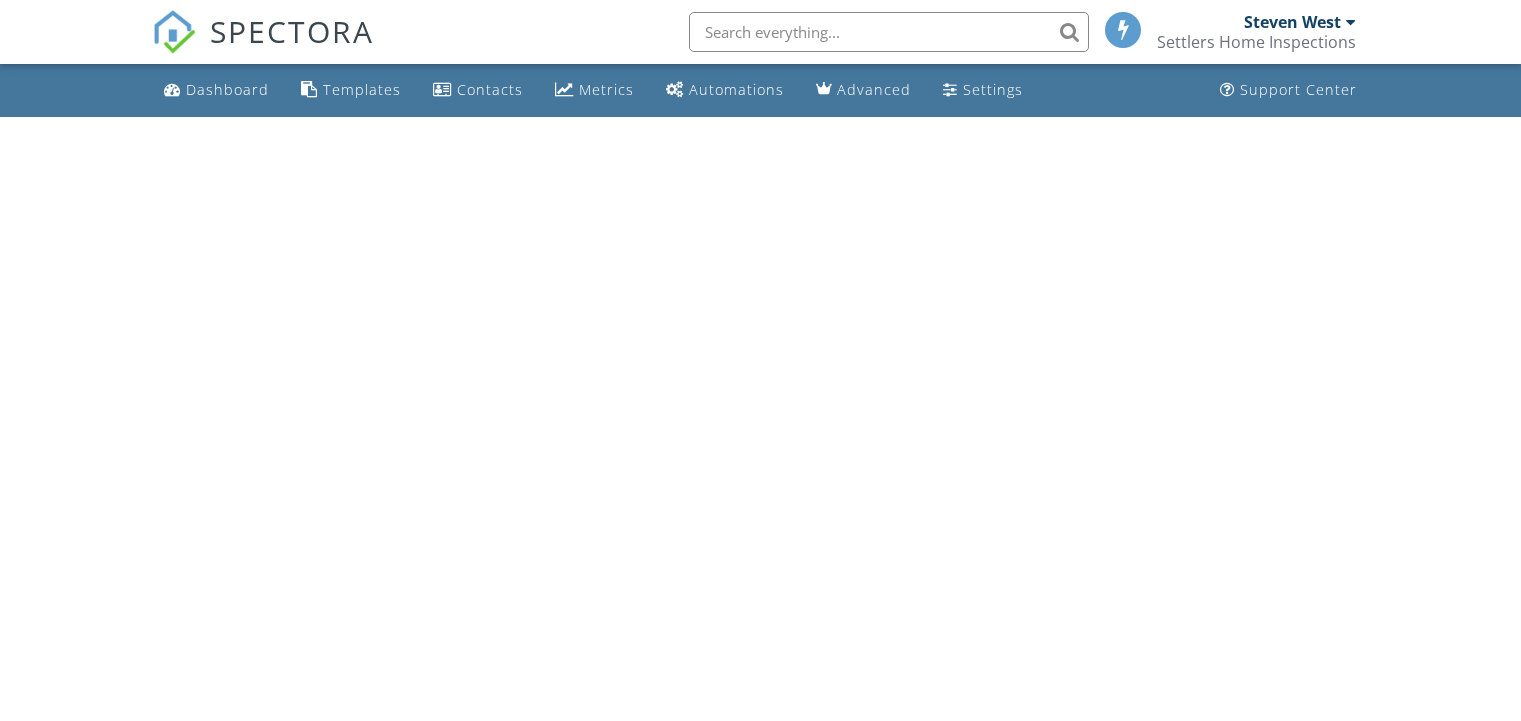scroll, scrollTop: 0, scrollLeft: 0, axis: both 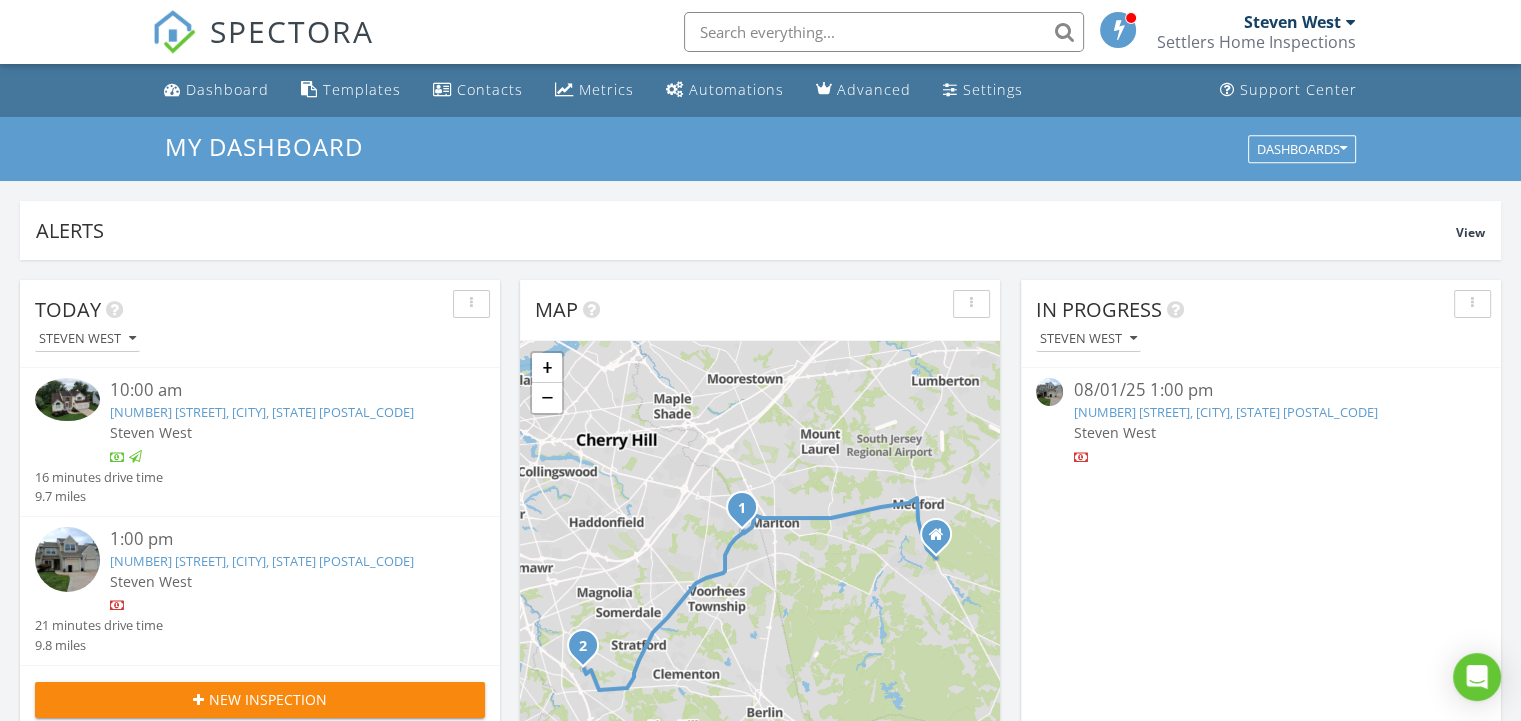 click on "[NUMBER] [STREET], [CITY], [STATE] [POSTAL_CODE]" at bounding box center [262, 561] 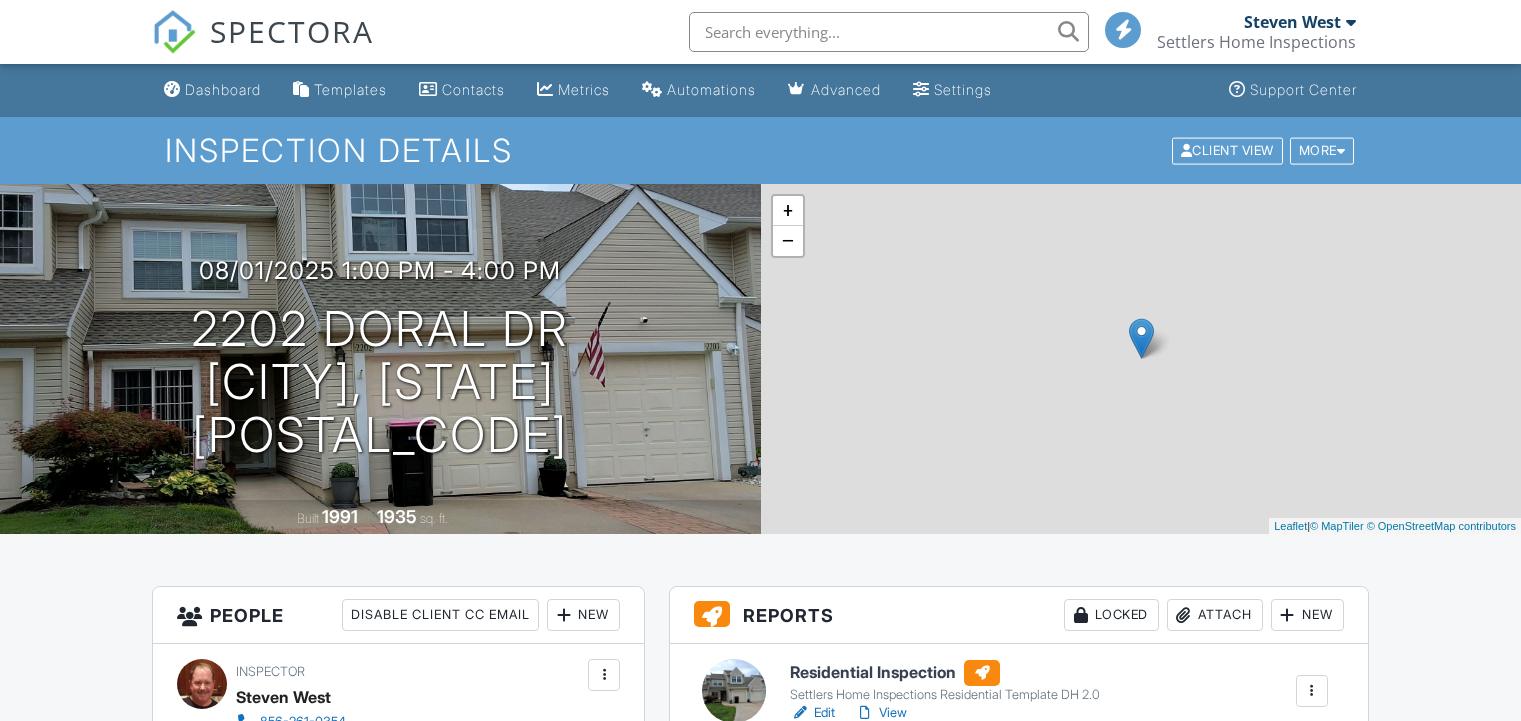 scroll, scrollTop: 0, scrollLeft: 0, axis: both 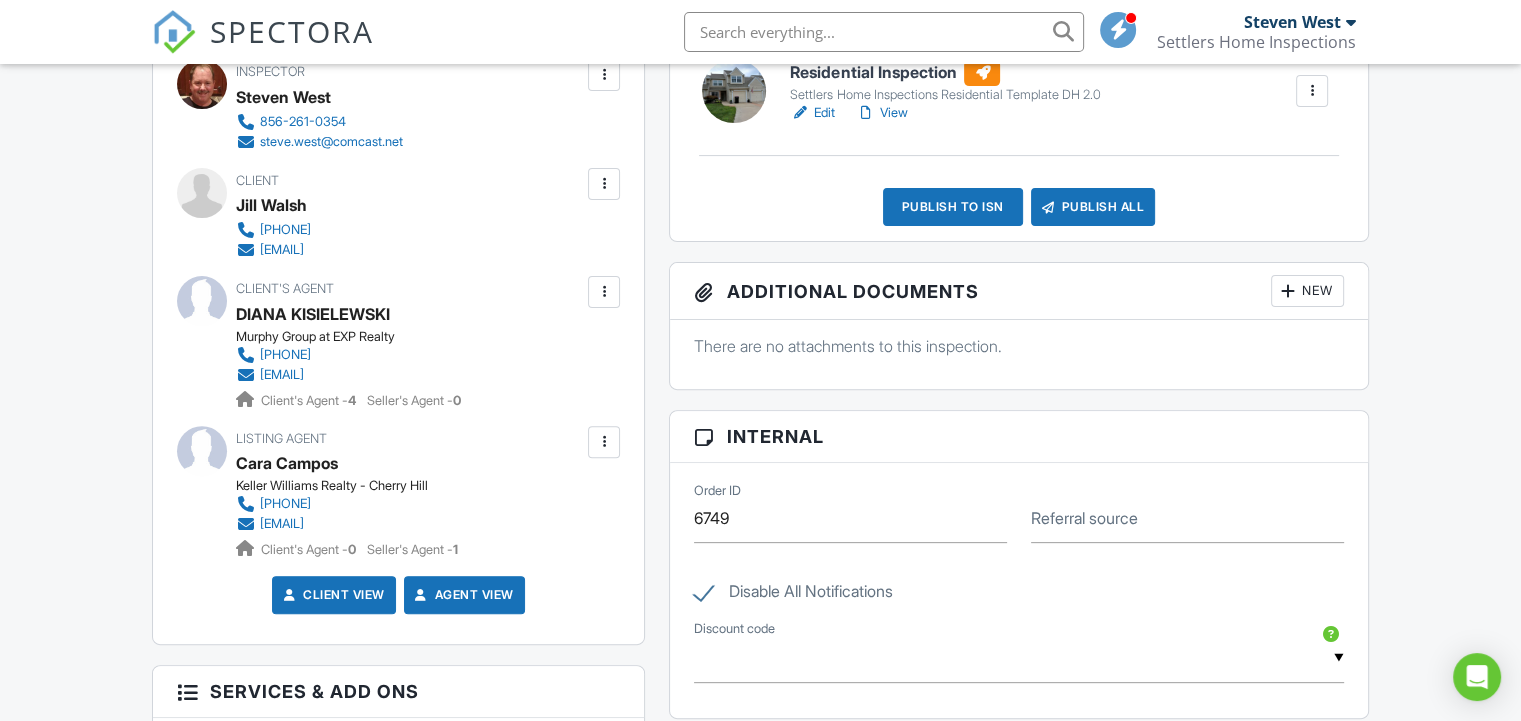 click at bounding box center (604, 292) 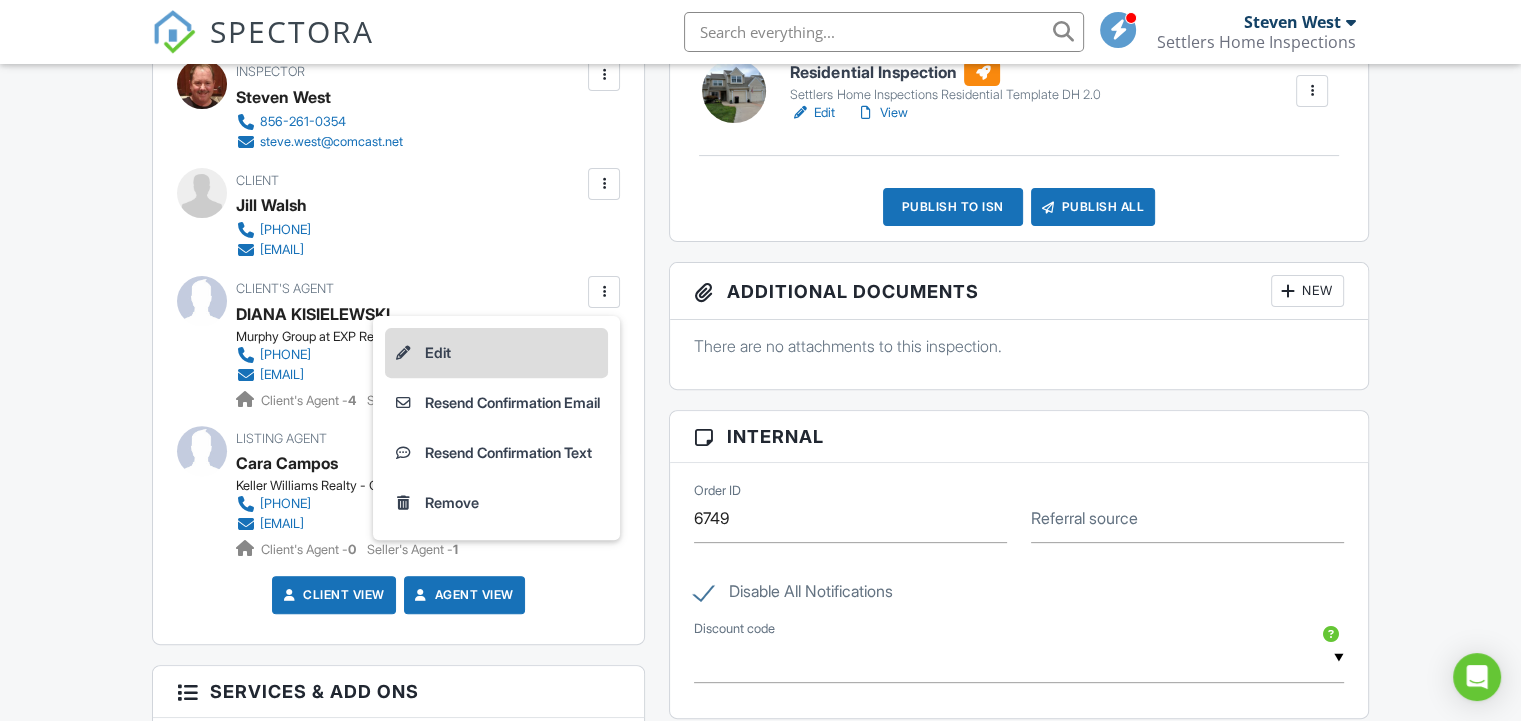 click on "Edit" at bounding box center [496, 353] 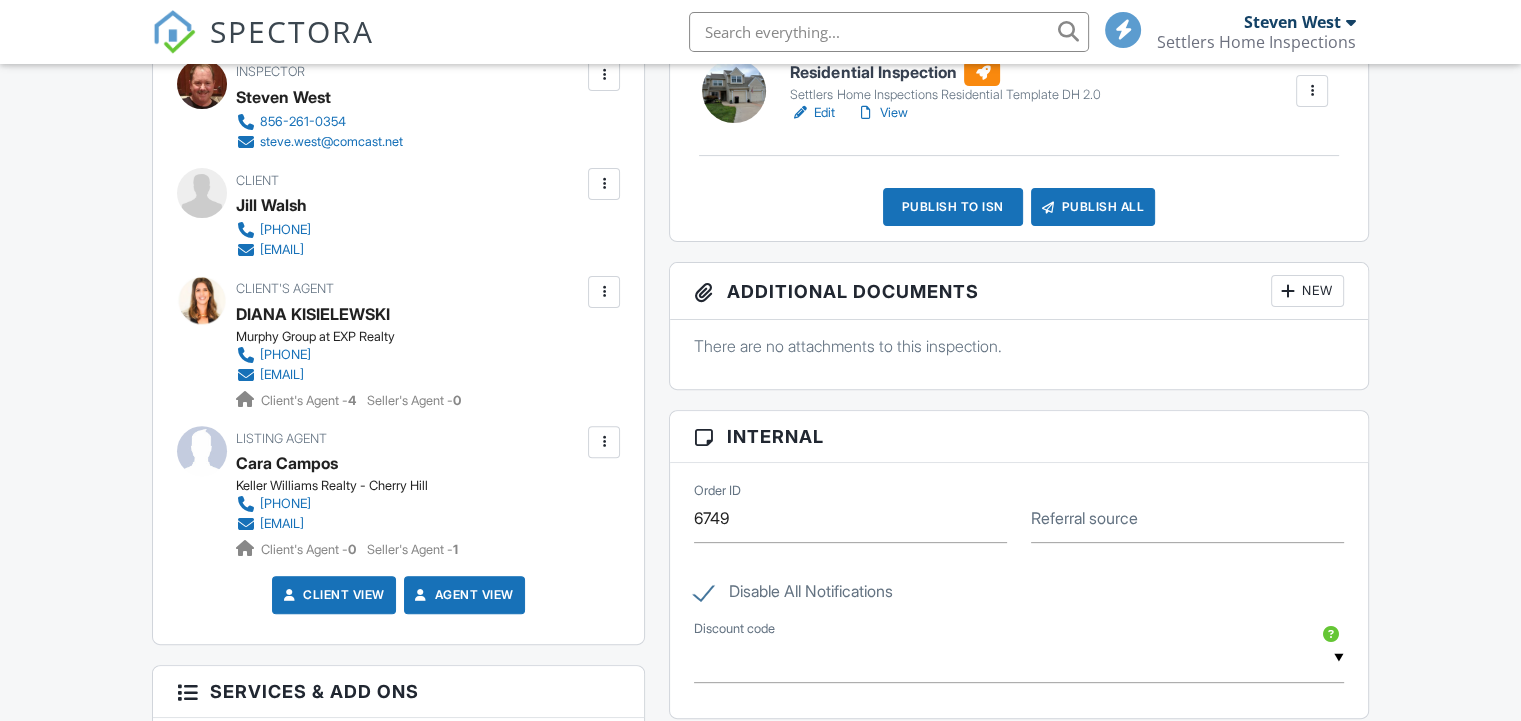 scroll, scrollTop: 600, scrollLeft: 0, axis: vertical 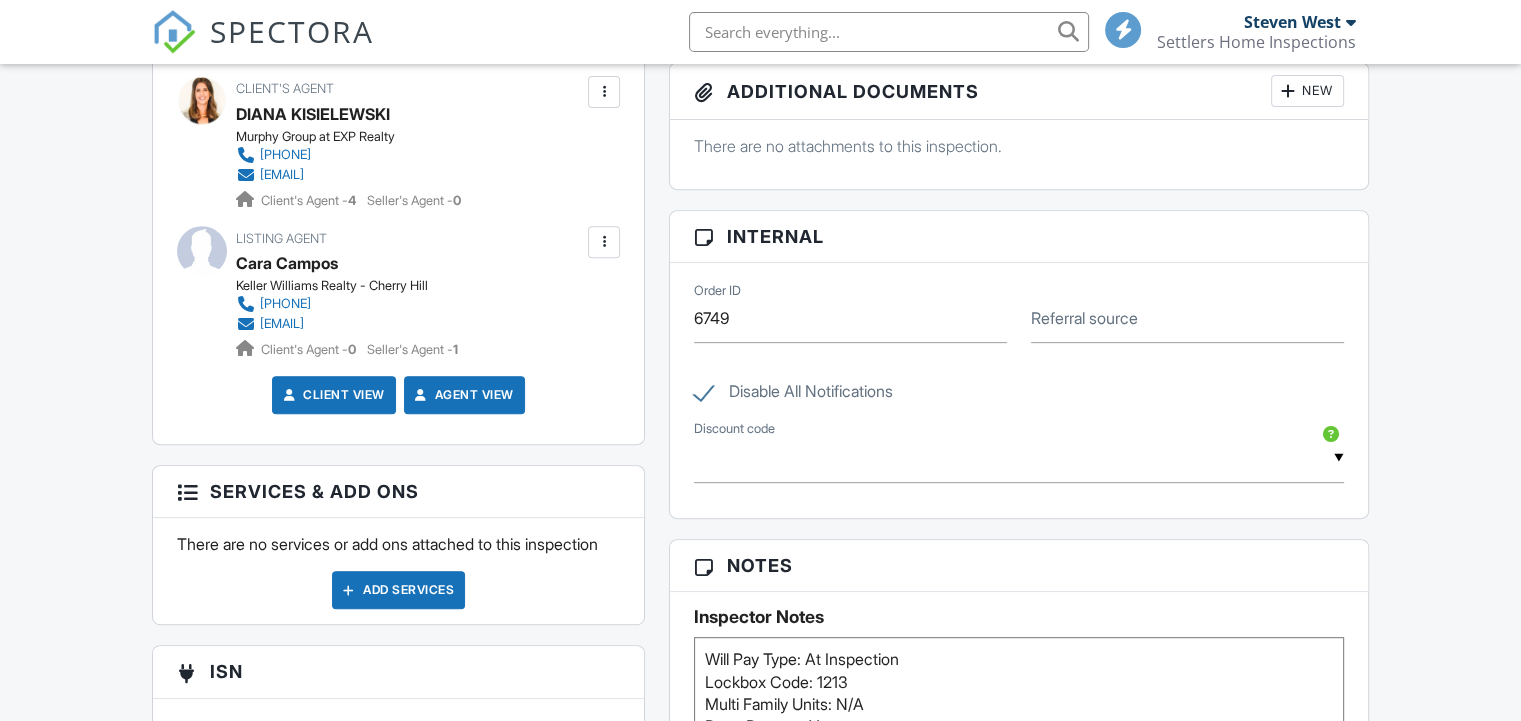 click on "Add Services" at bounding box center (398, 590) 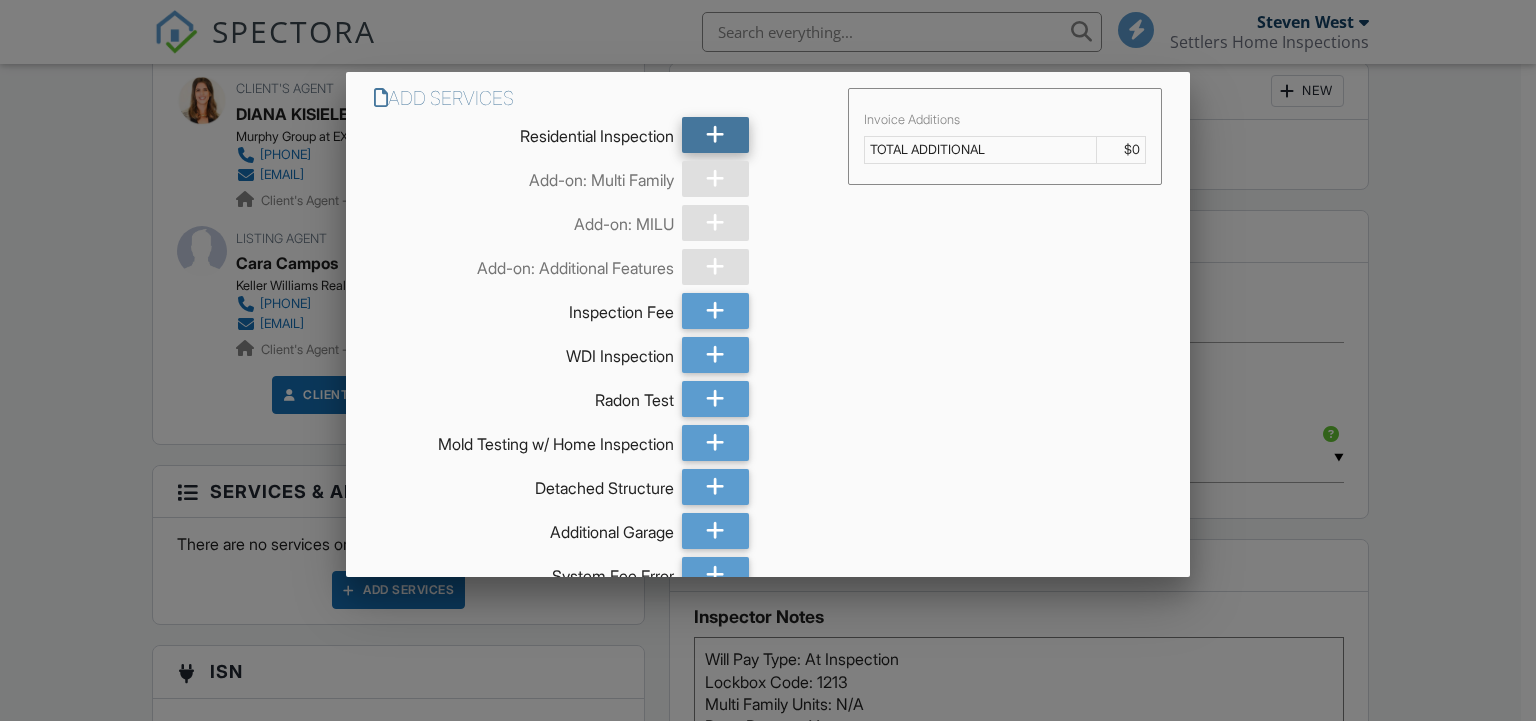 click at bounding box center [715, 135] 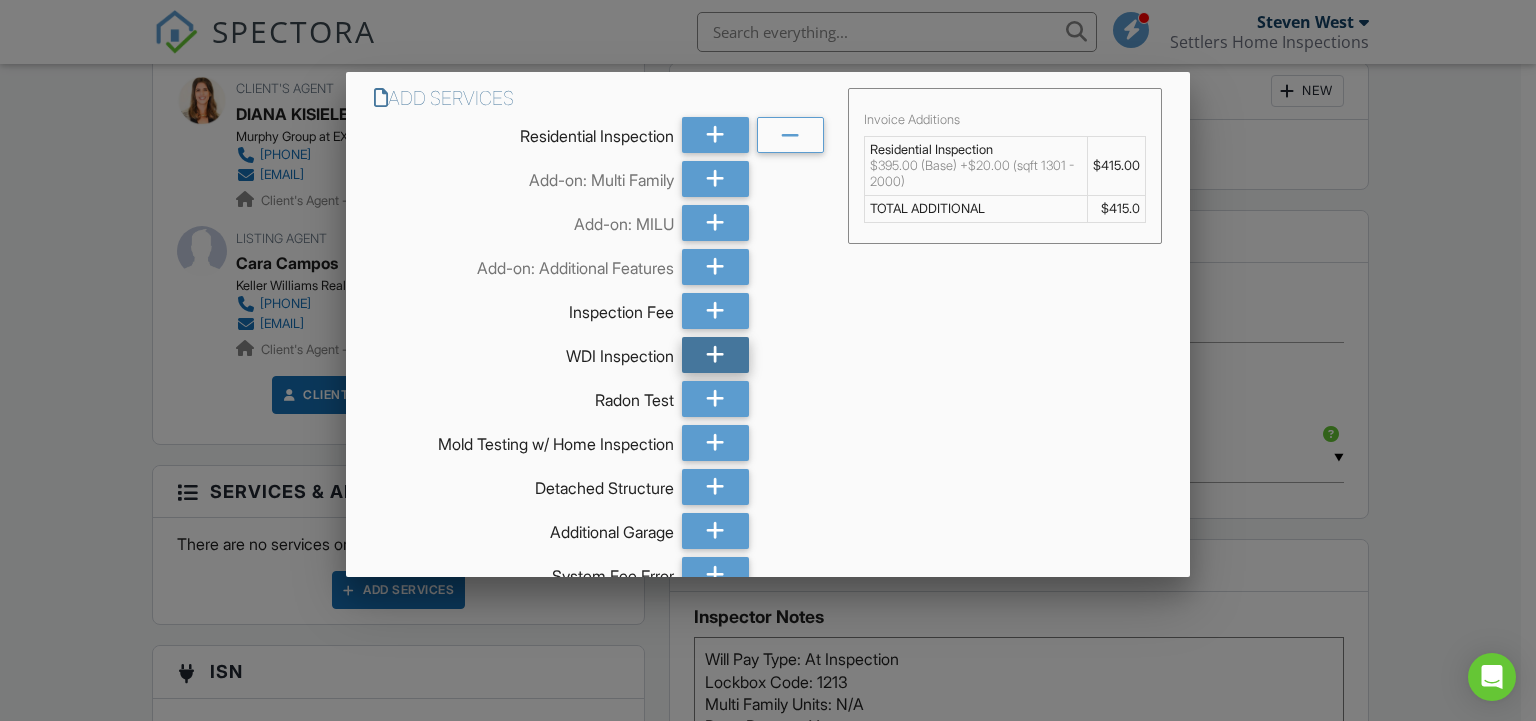 click at bounding box center (715, 355) 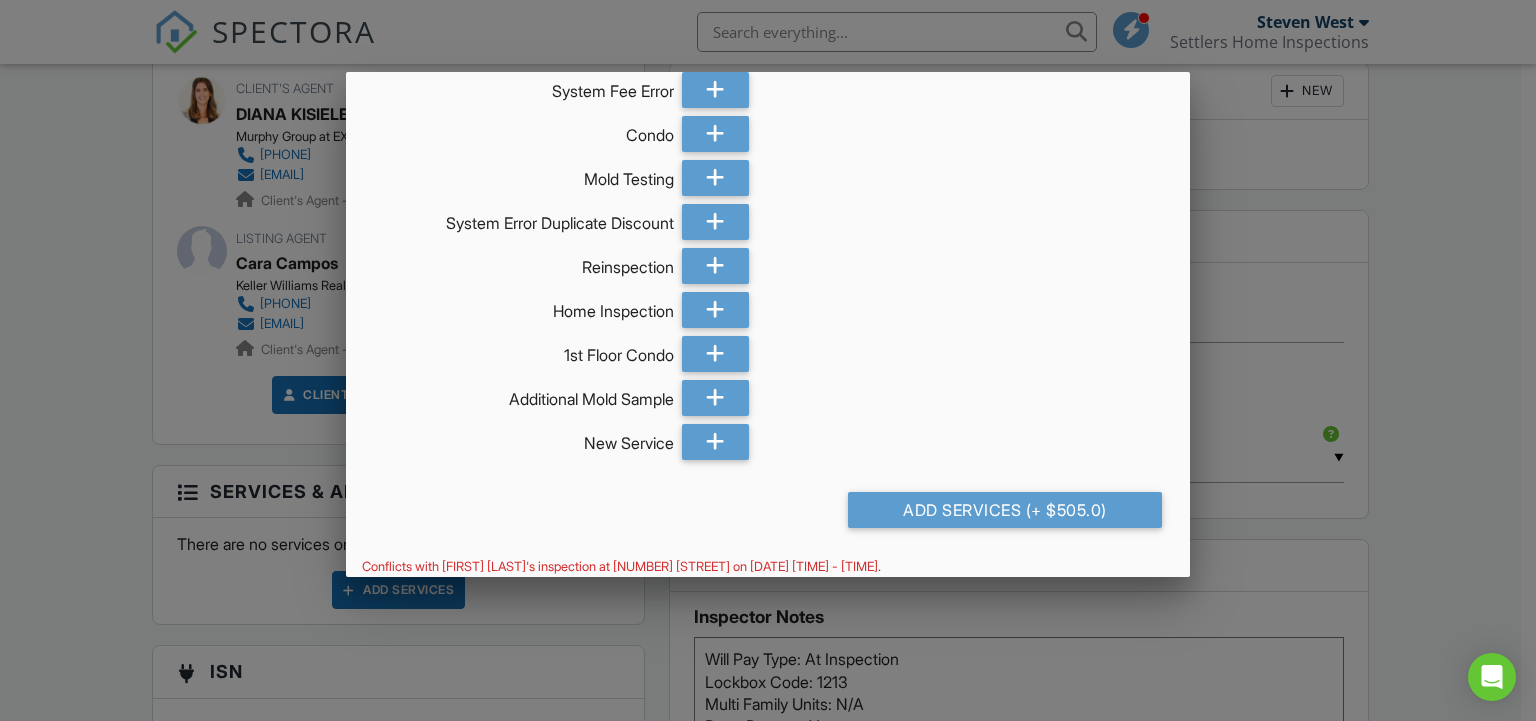scroll, scrollTop: 499, scrollLeft: 0, axis: vertical 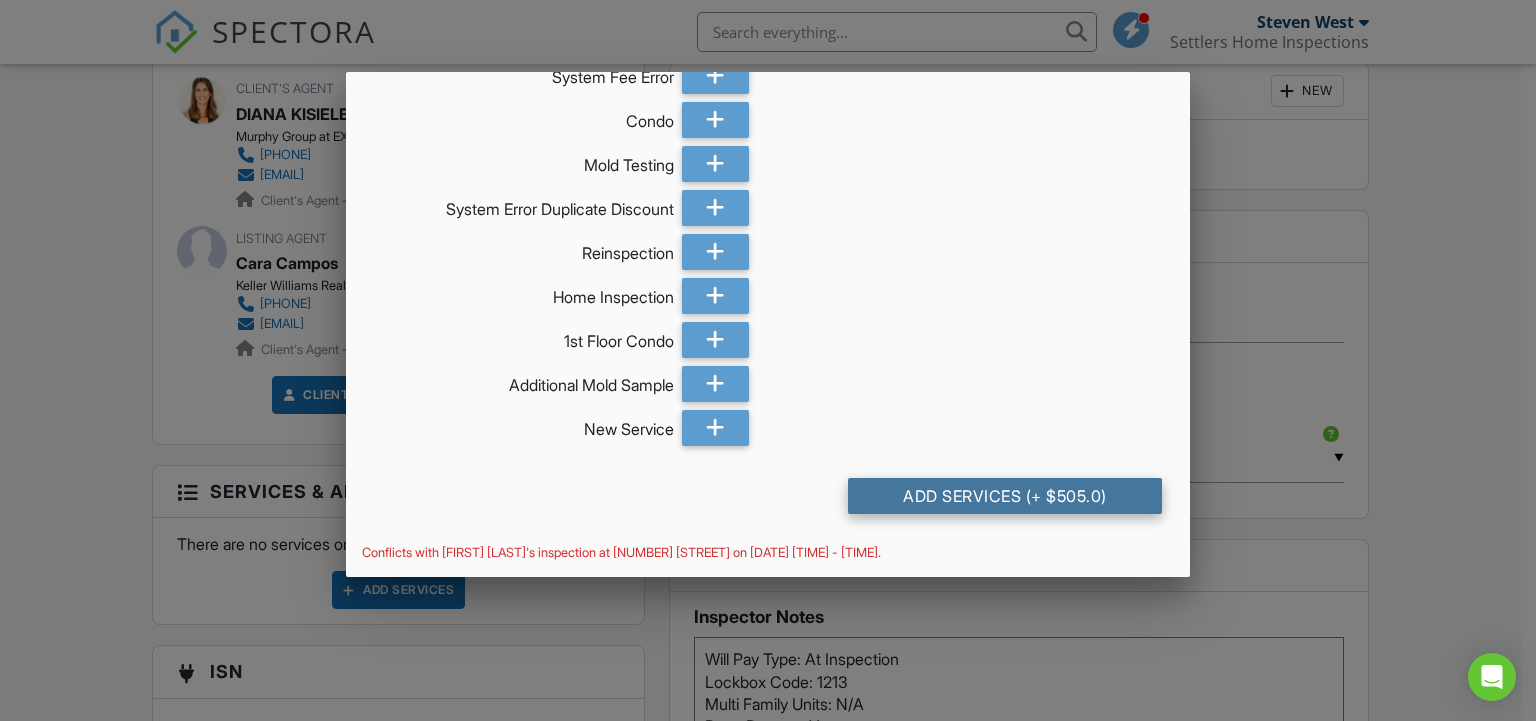 click on "Add Services
(+ $505.0)" at bounding box center [1005, 496] 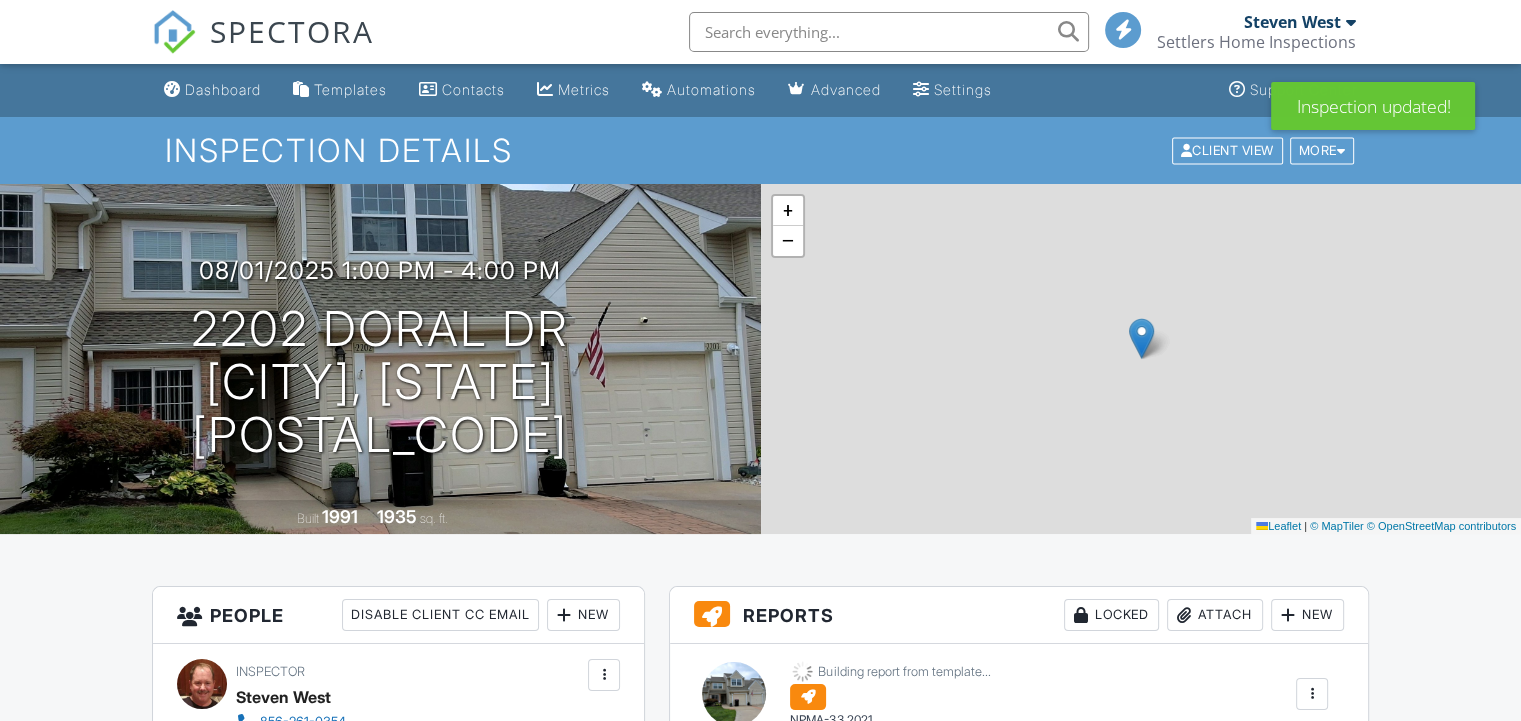 scroll, scrollTop: 400, scrollLeft: 0, axis: vertical 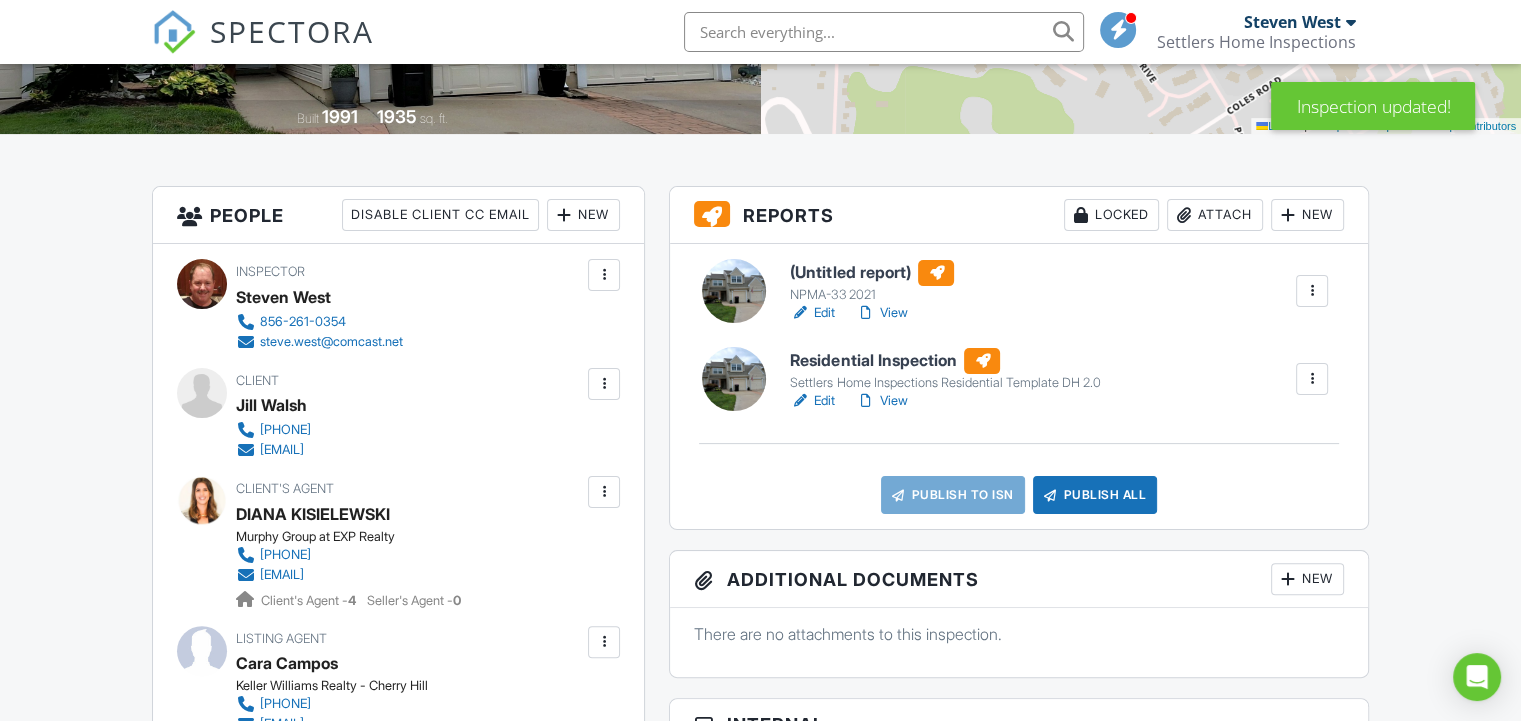 click on "Edit" at bounding box center (812, 313) 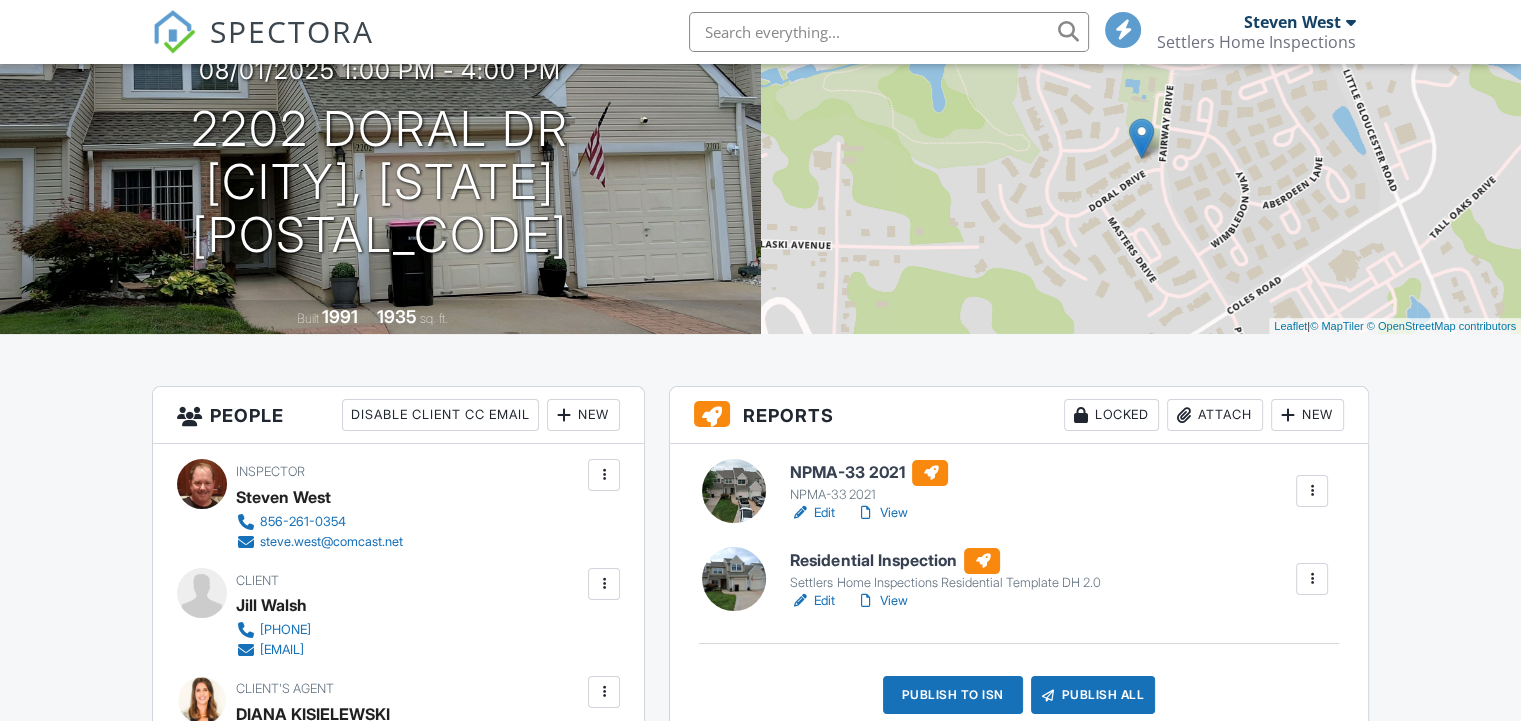 scroll, scrollTop: 400, scrollLeft: 0, axis: vertical 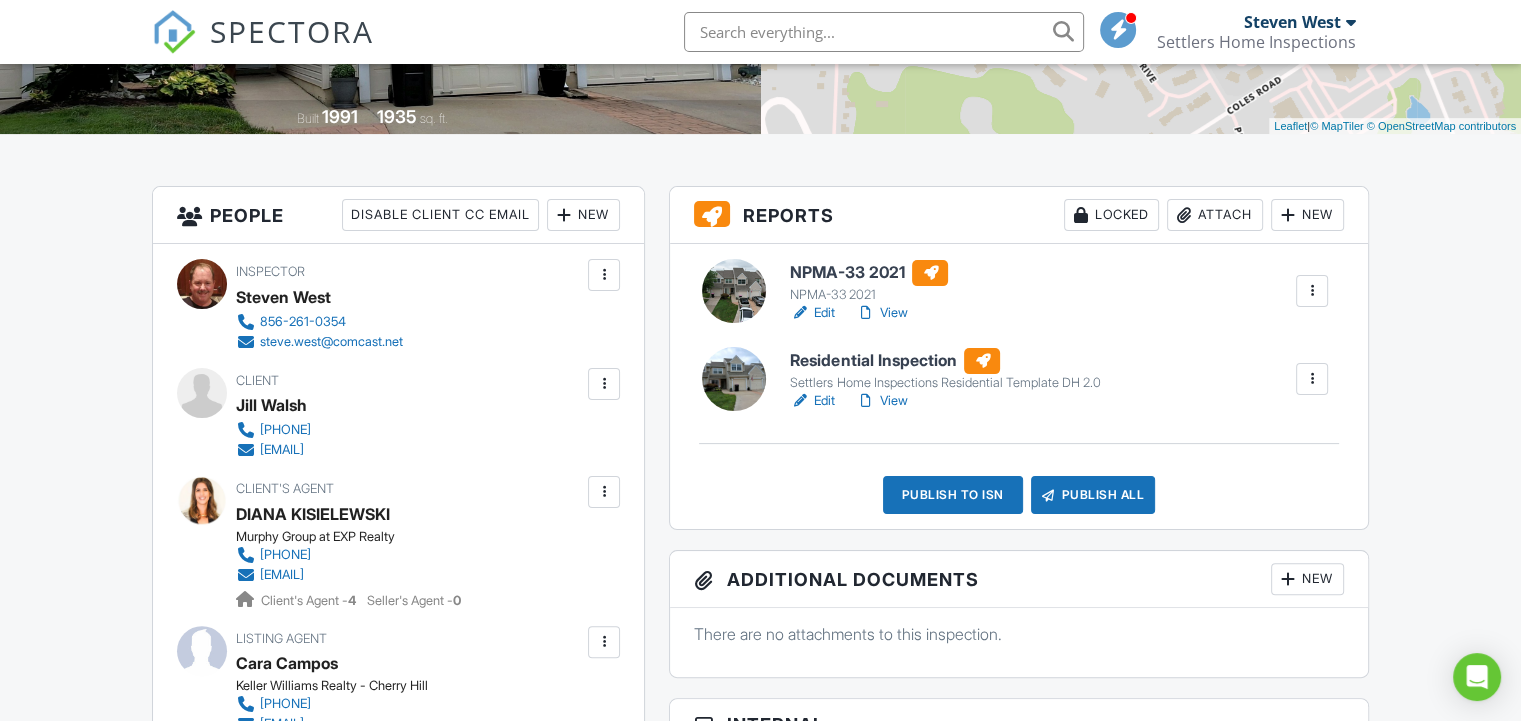 click at bounding box center [604, 492] 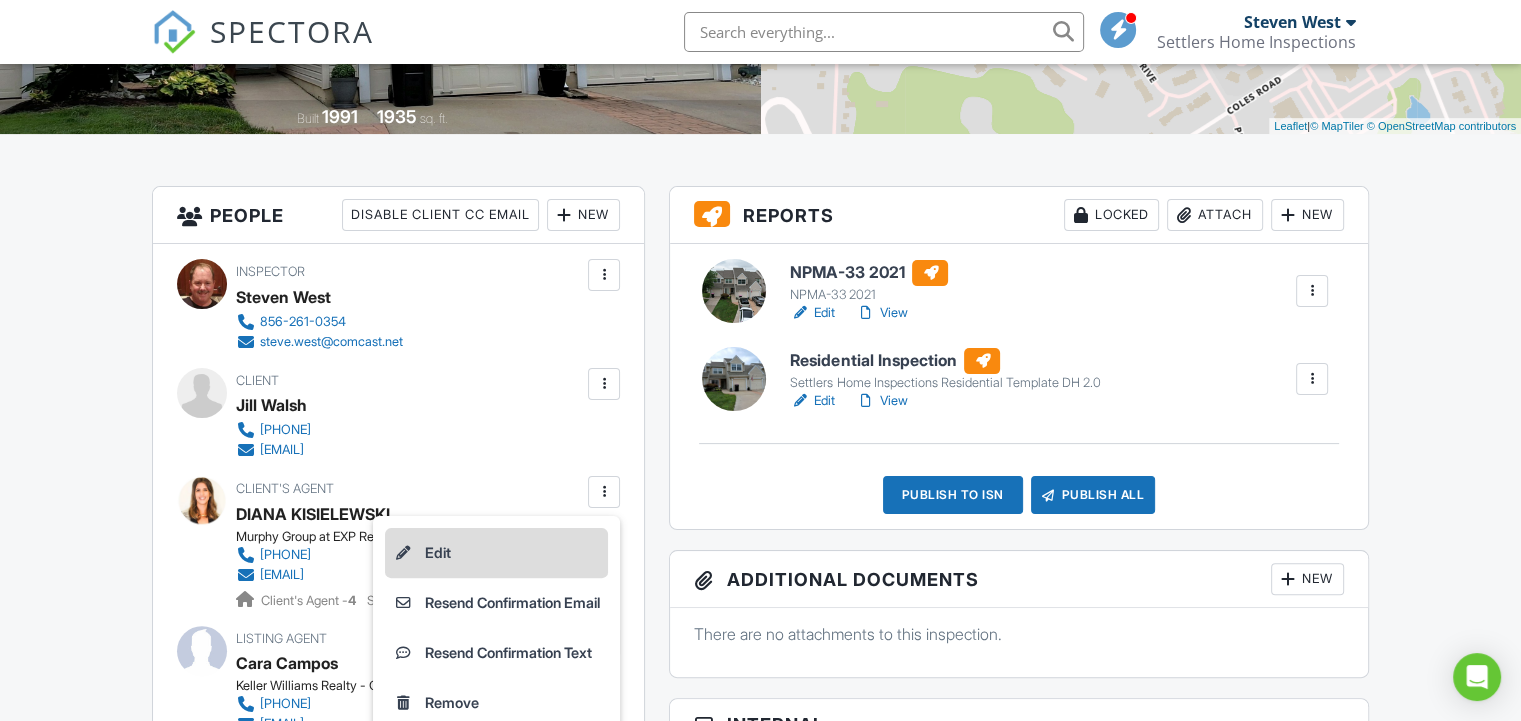 click on "Edit" at bounding box center [496, 553] 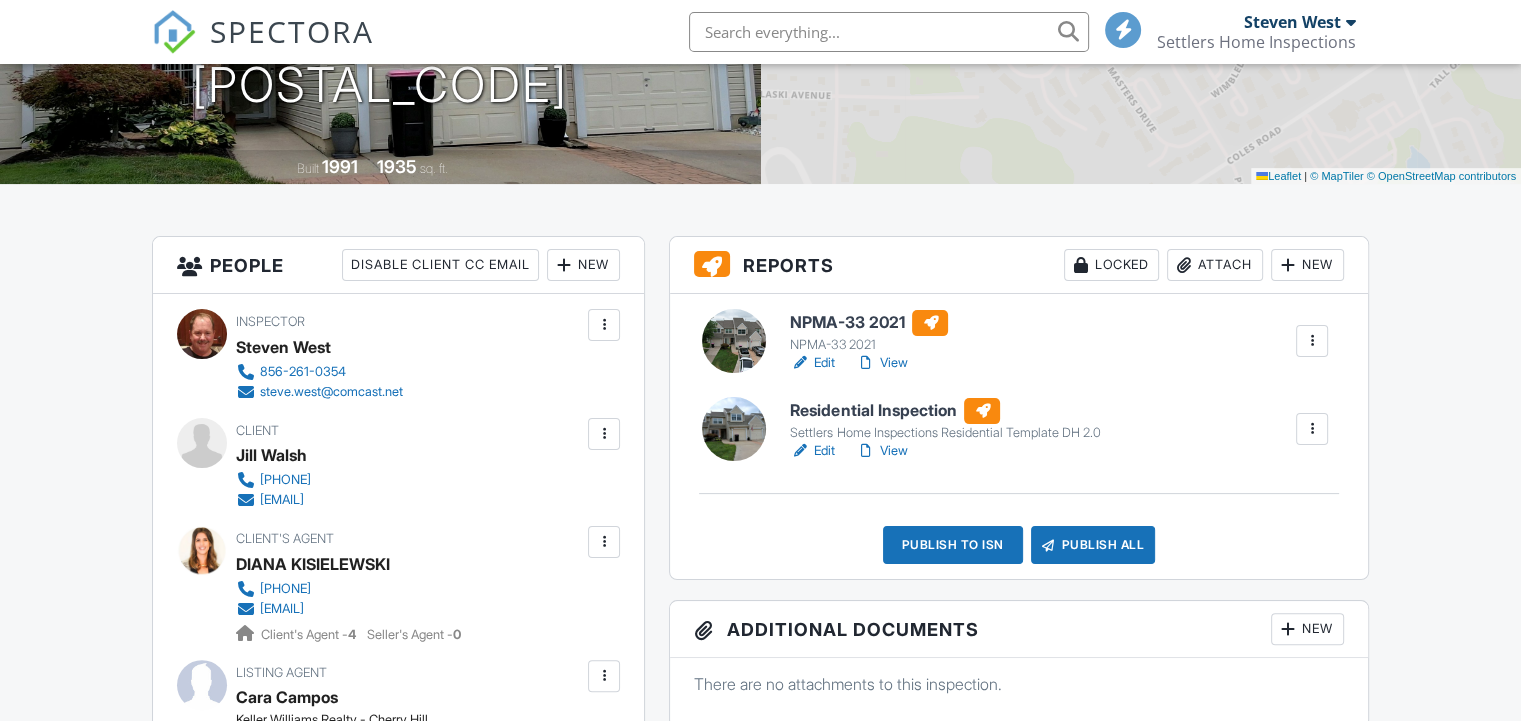 scroll, scrollTop: 350, scrollLeft: 0, axis: vertical 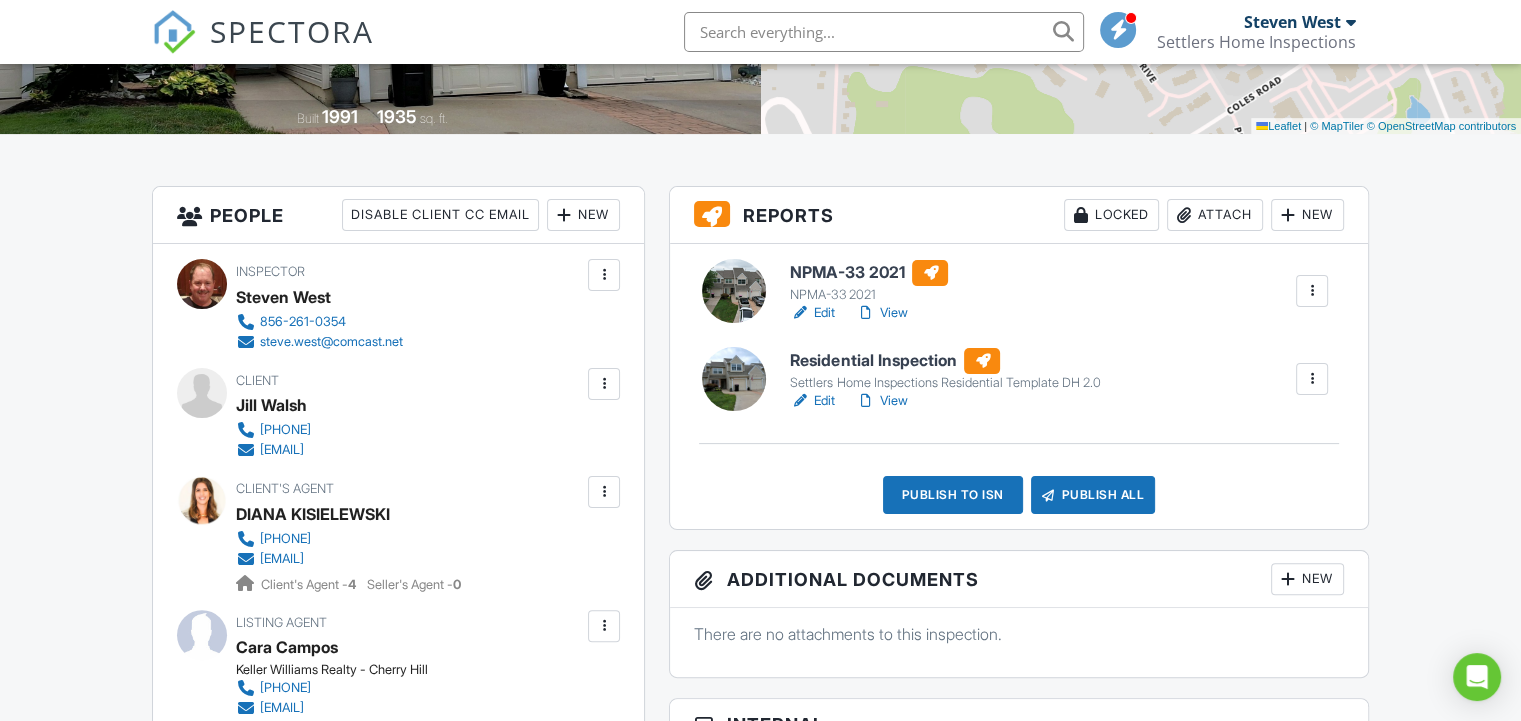 click on "Edit" at bounding box center [812, 401] 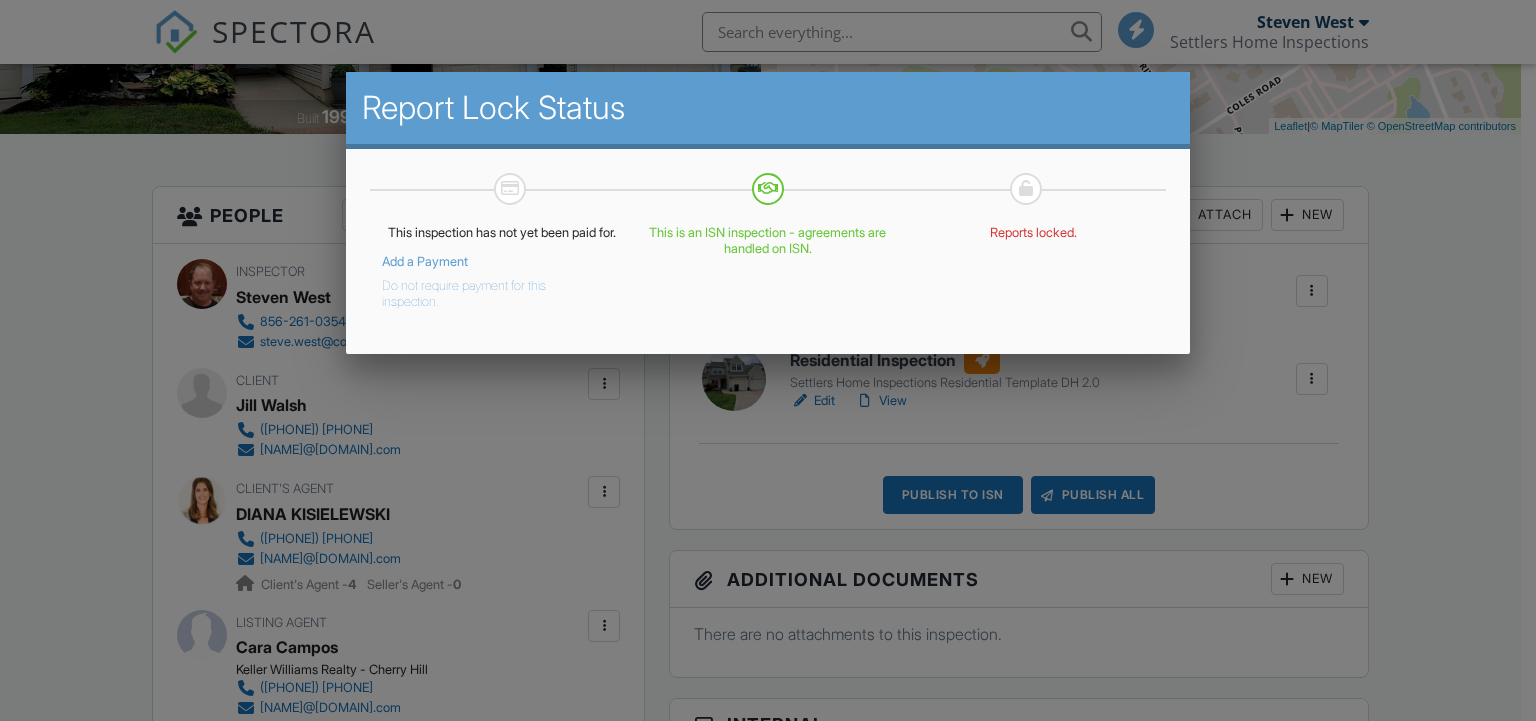 scroll, scrollTop: 400, scrollLeft: 0, axis: vertical 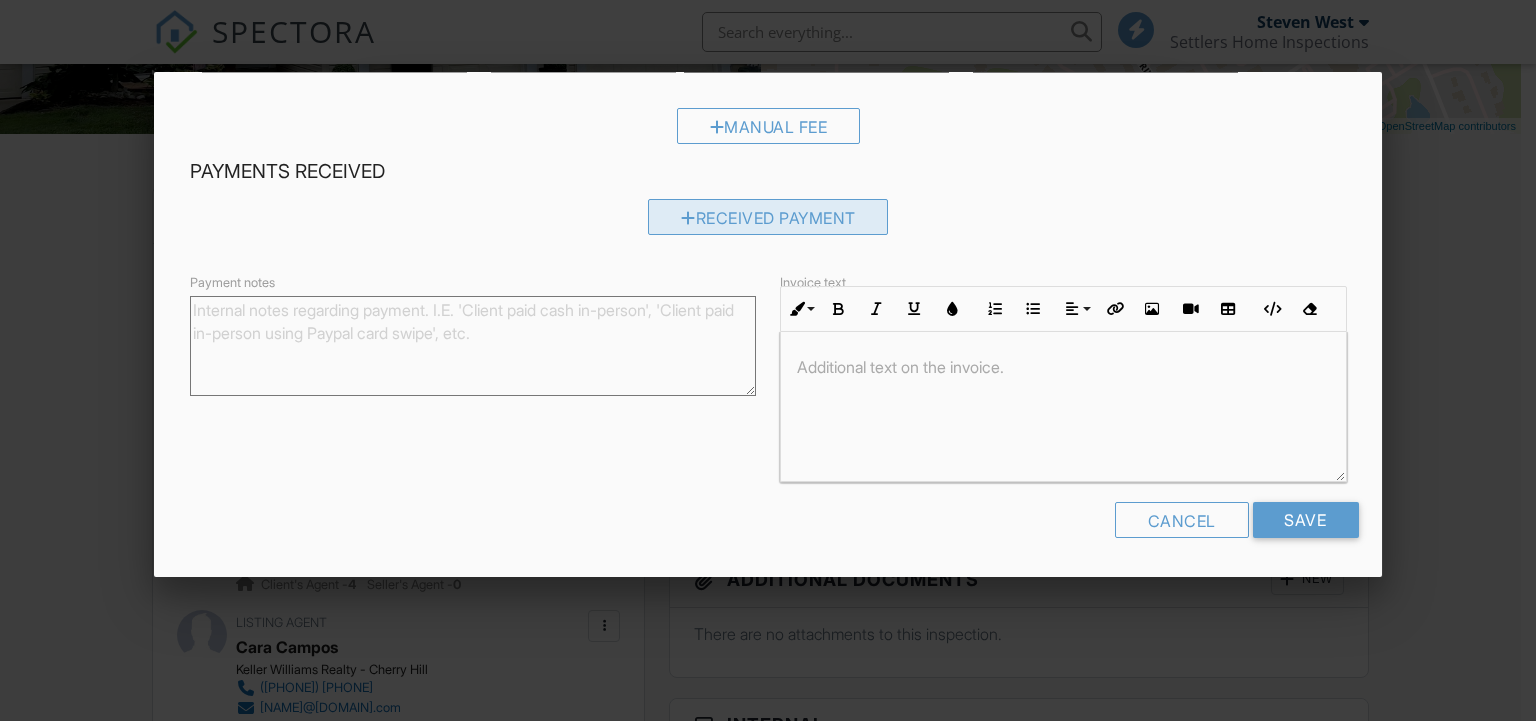 click on "Received Payment" at bounding box center (768, 217) 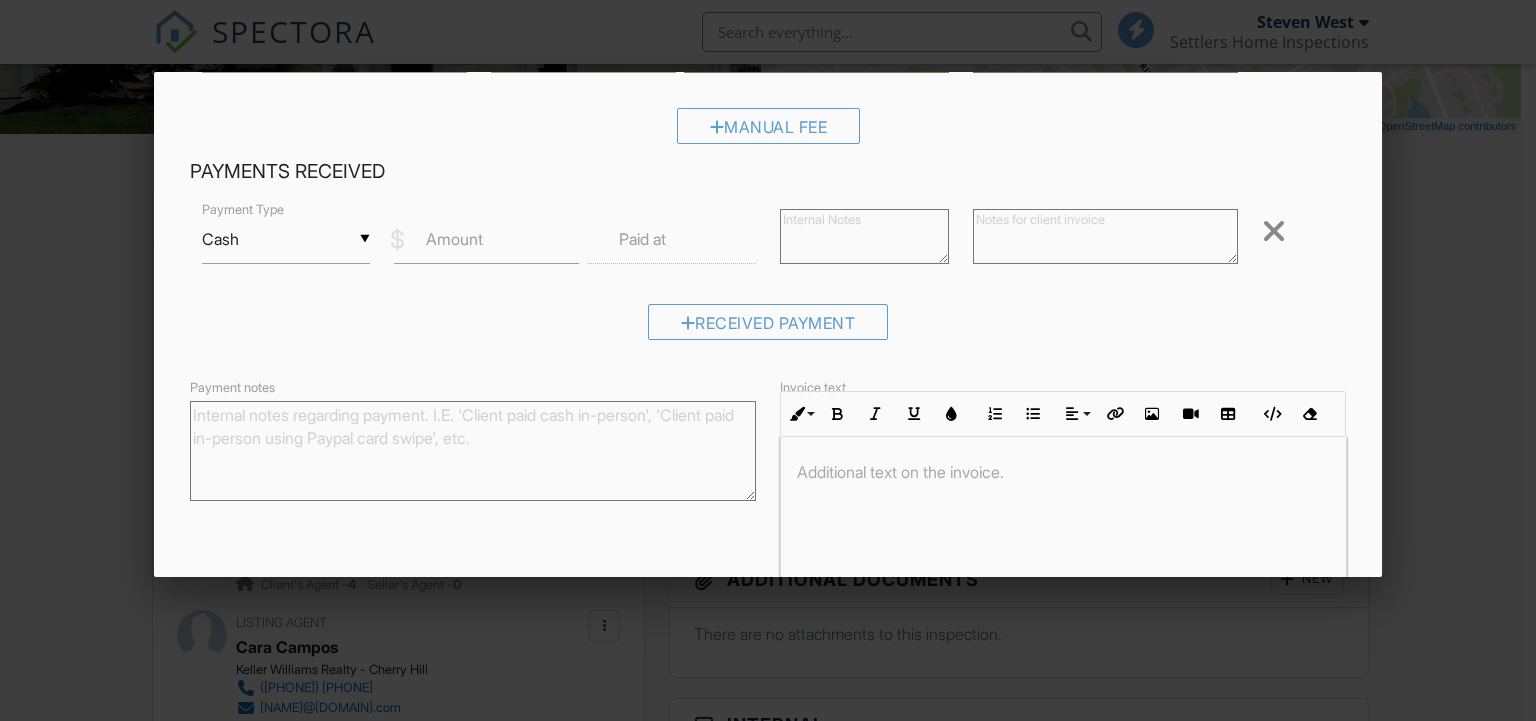 click on "▼ Cash Cash Check On-Site Card Other Cash
Check
On-Site Card
Other" at bounding box center [286, 239] 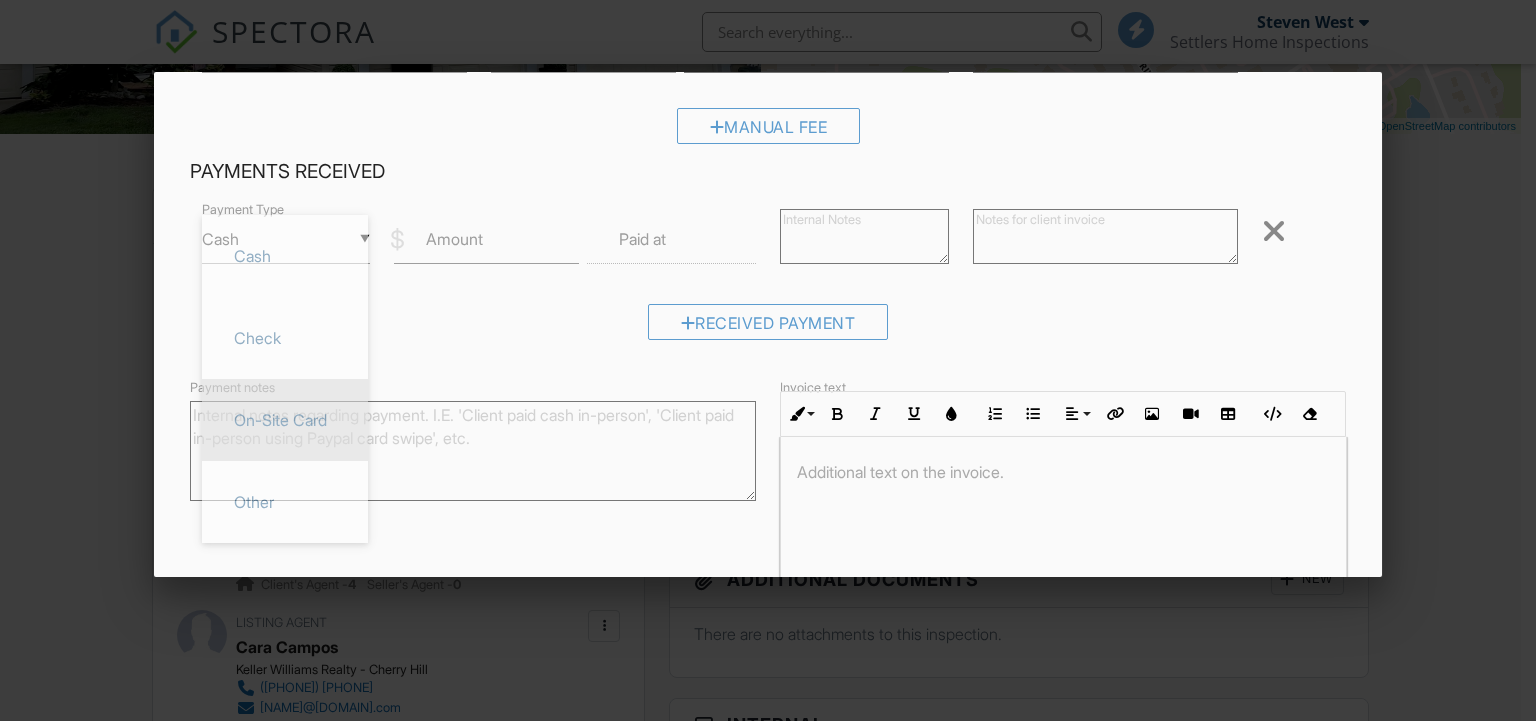 click on "On-Site Card" at bounding box center (285, 420) 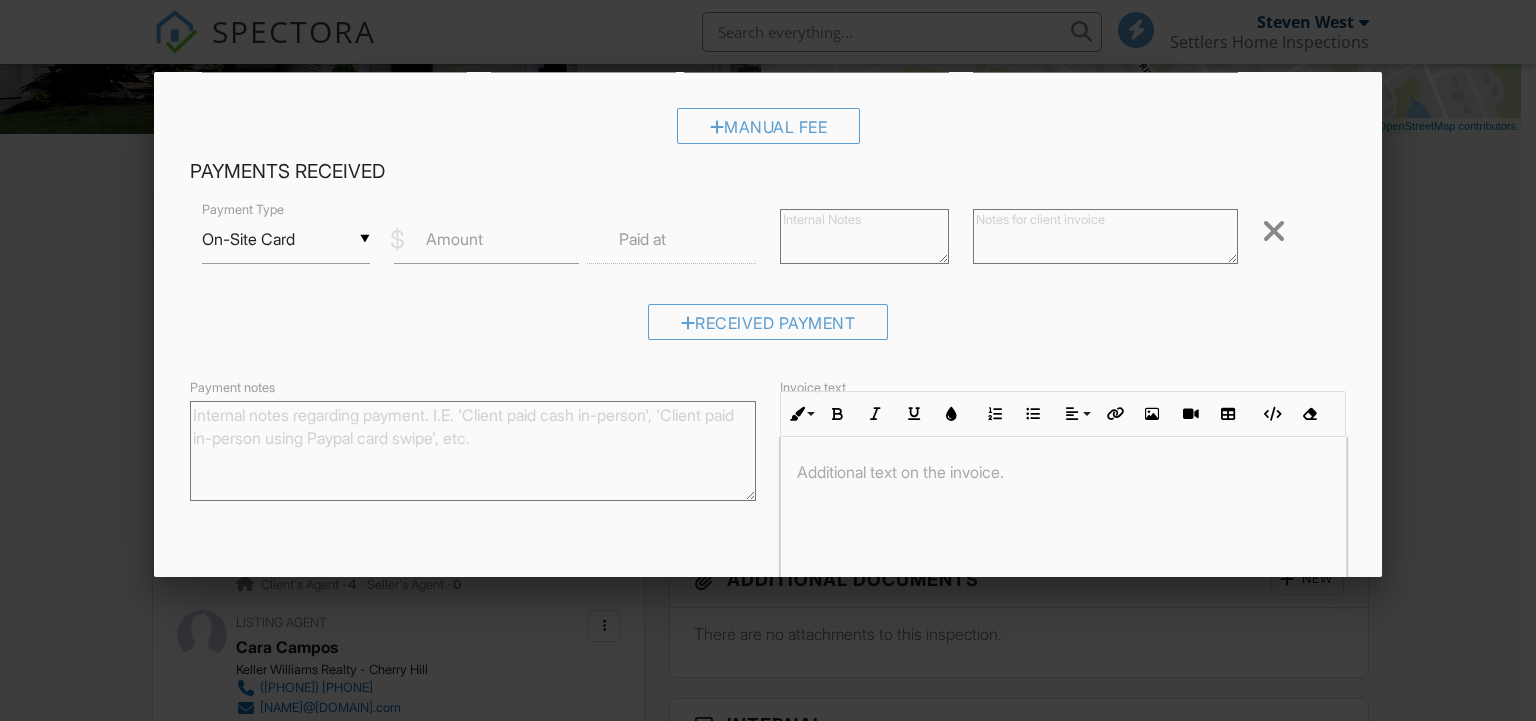 click on "▼ On-Site Card Cash Check On-Site Card Other Cash
Check
On-Site Card
Other" at bounding box center (286, 239) 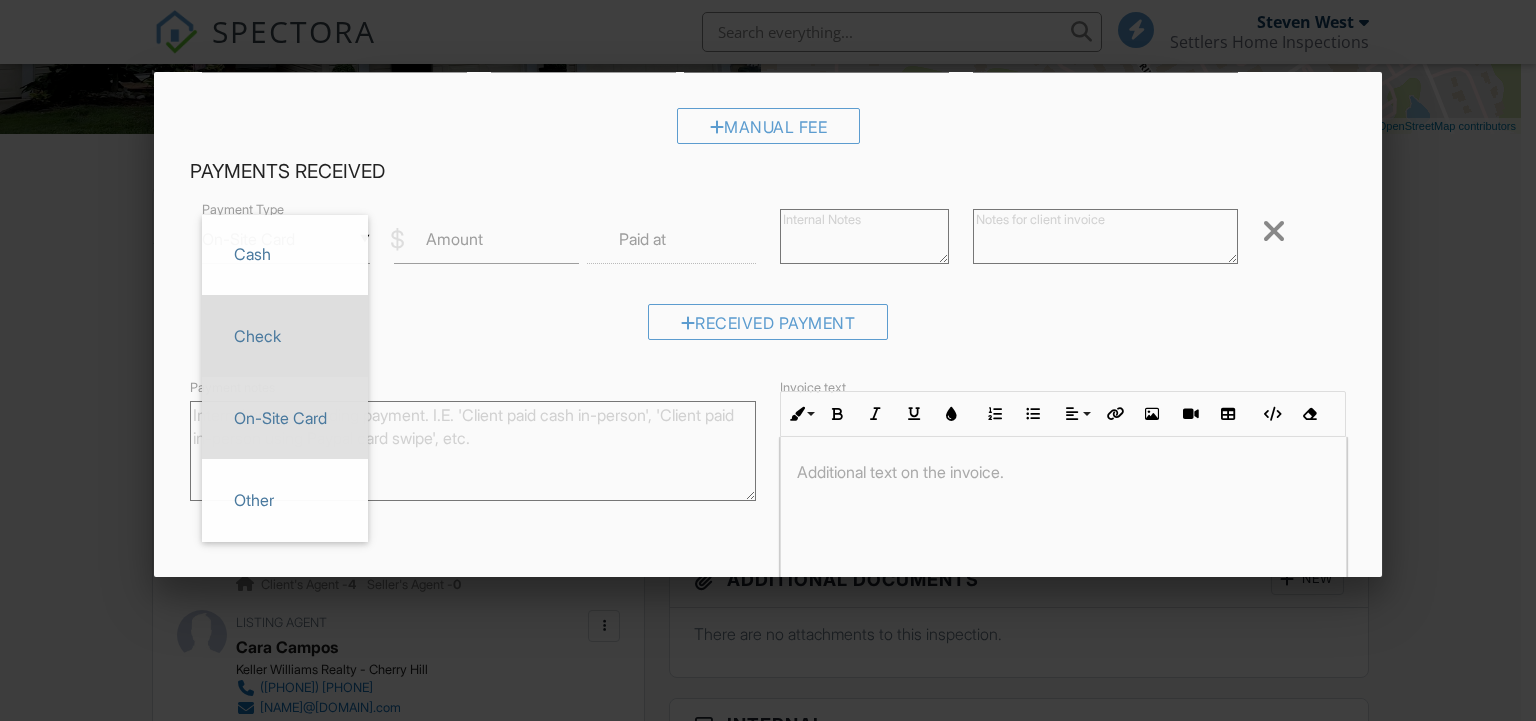 scroll, scrollTop: 0, scrollLeft: 0, axis: both 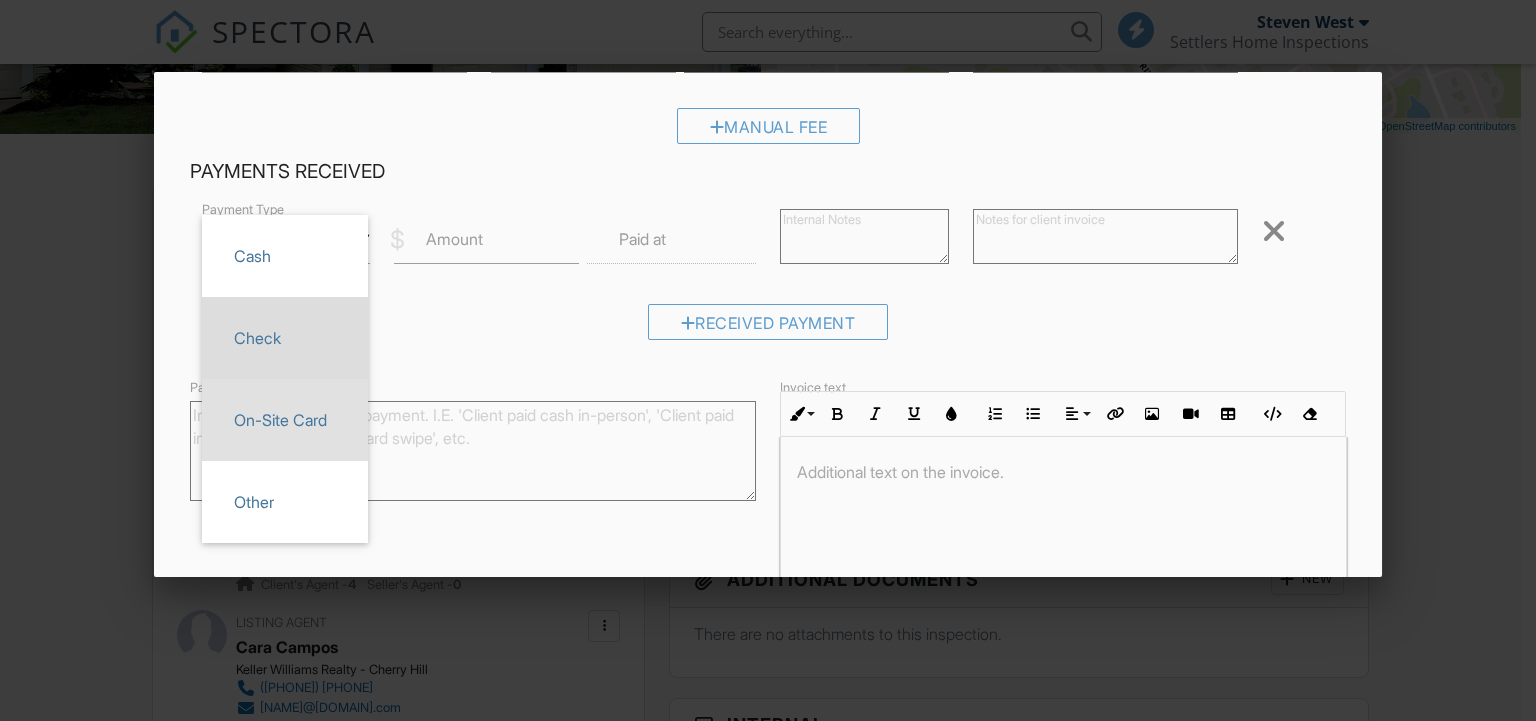click on "Check" at bounding box center [285, 338] 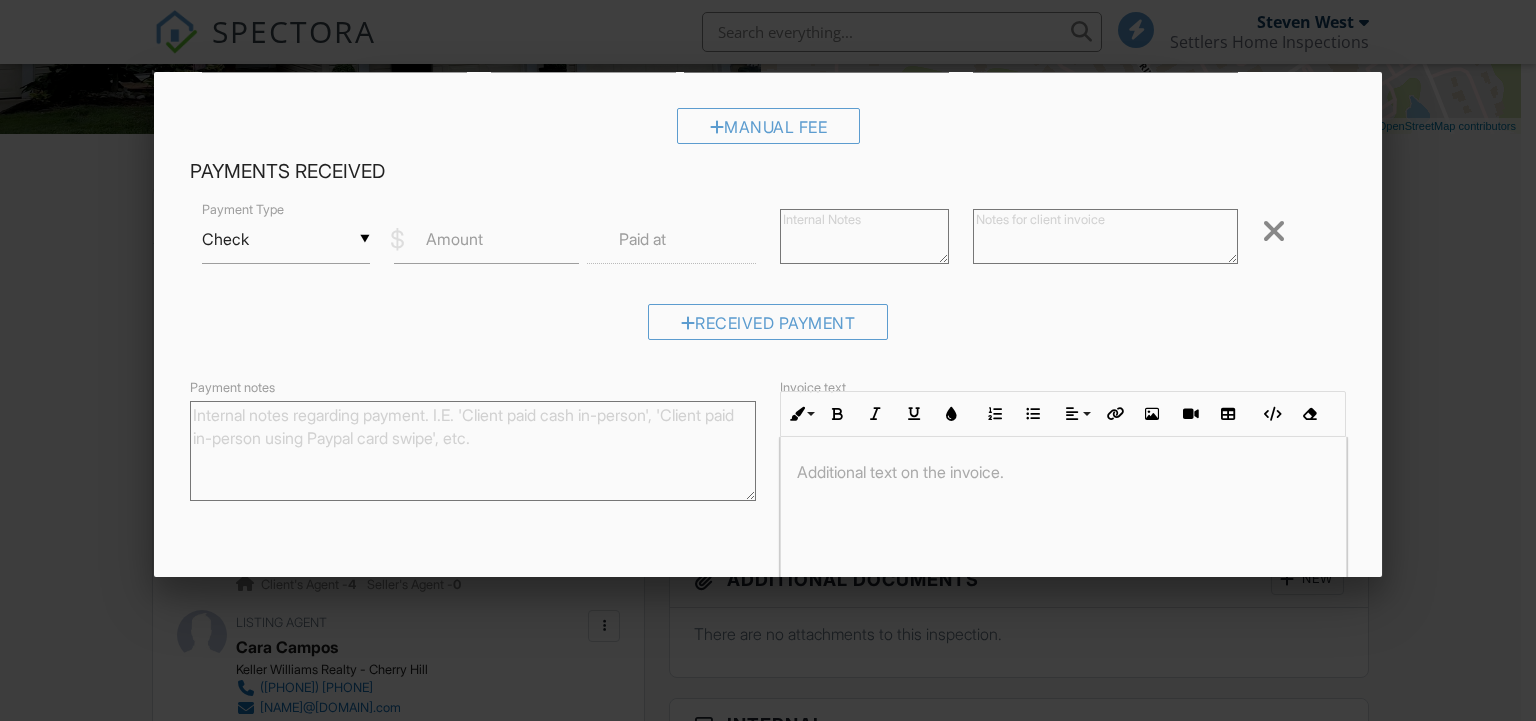 click on "Amount" at bounding box center (454, 239) 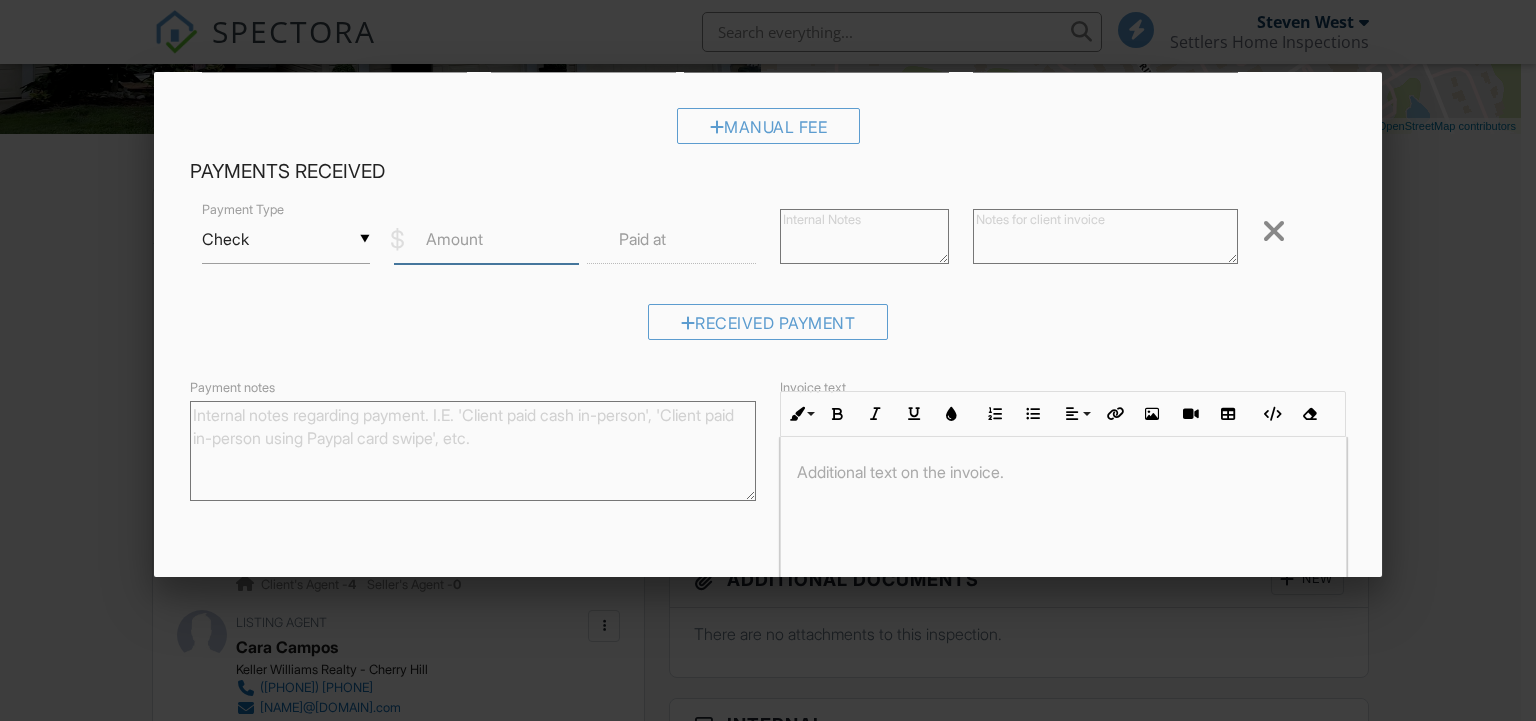 click on "Amount" at bounding box center [486, 239] 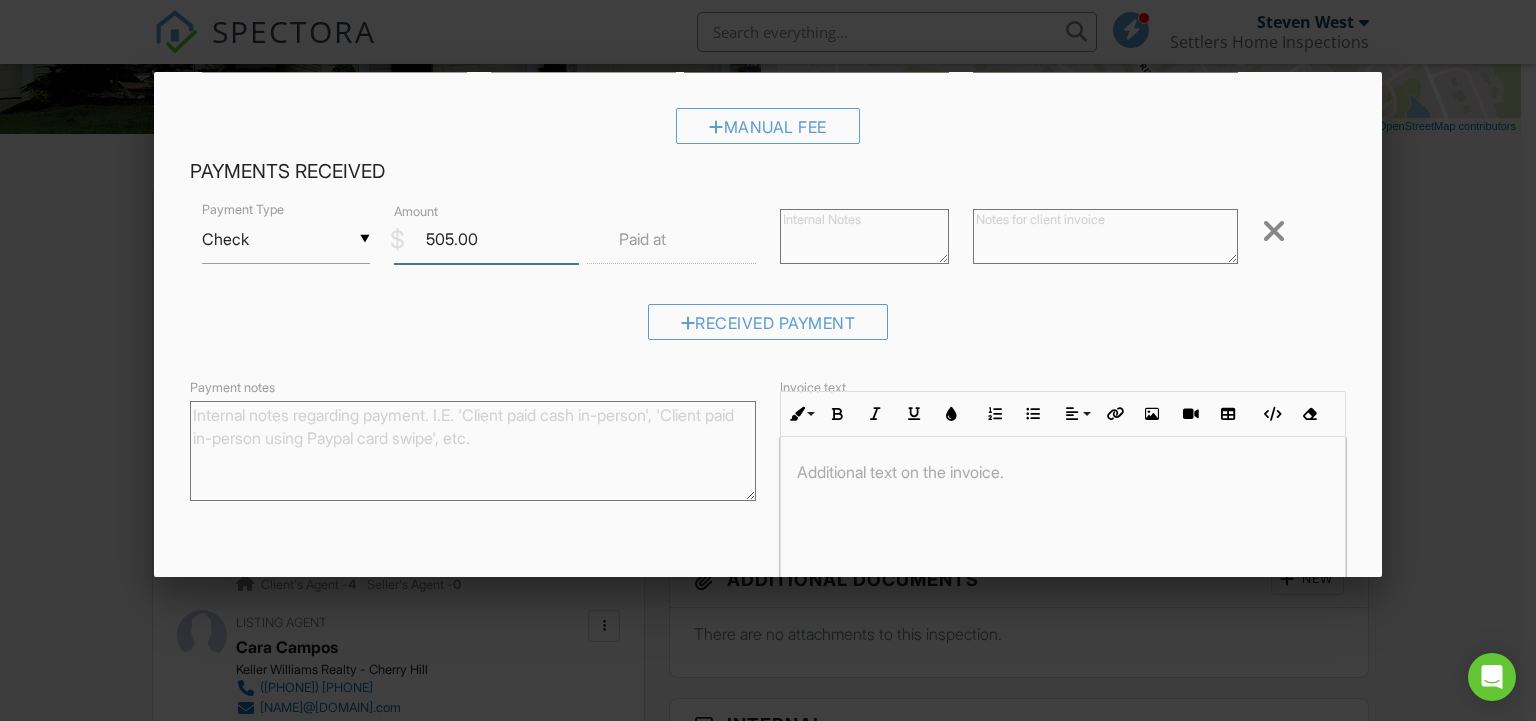 type on "505.00" 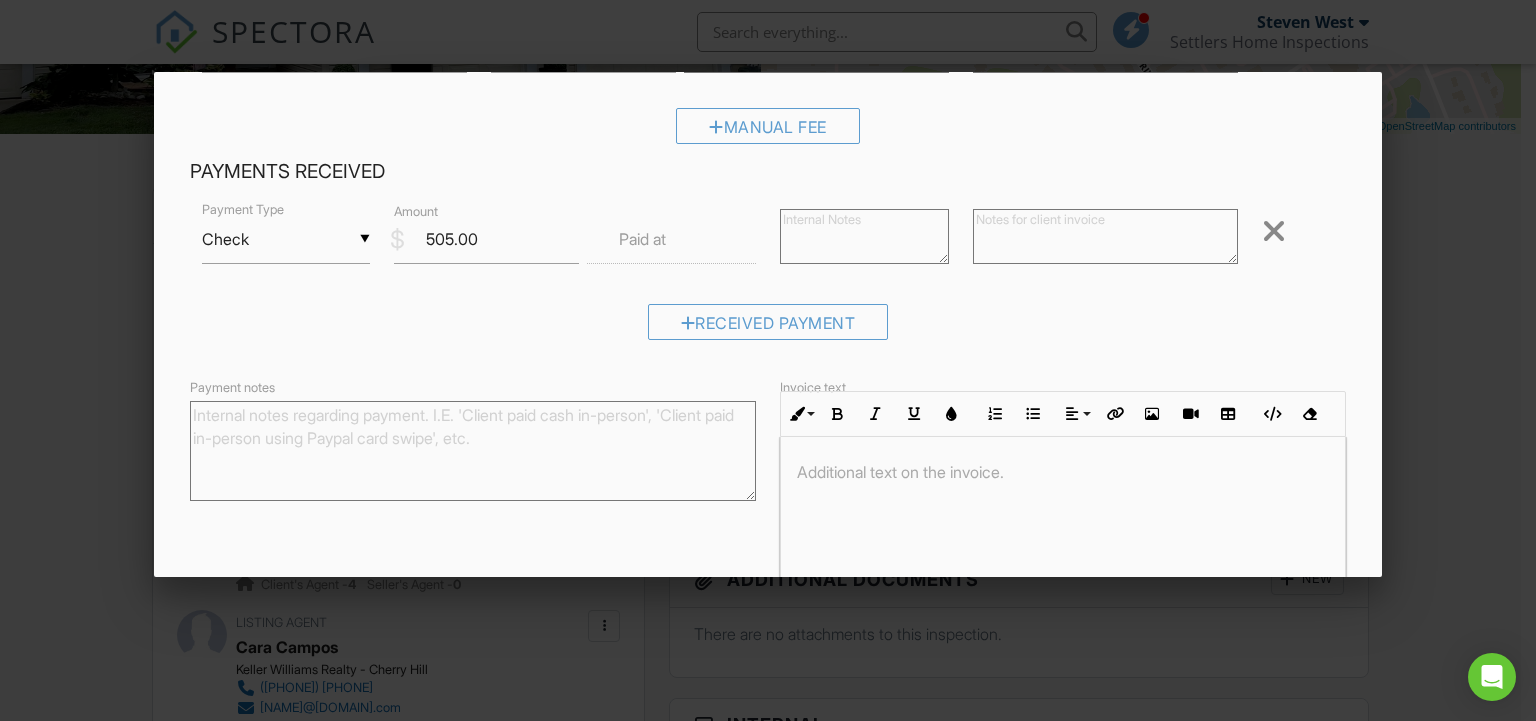 click at bounding box center [671, 239] 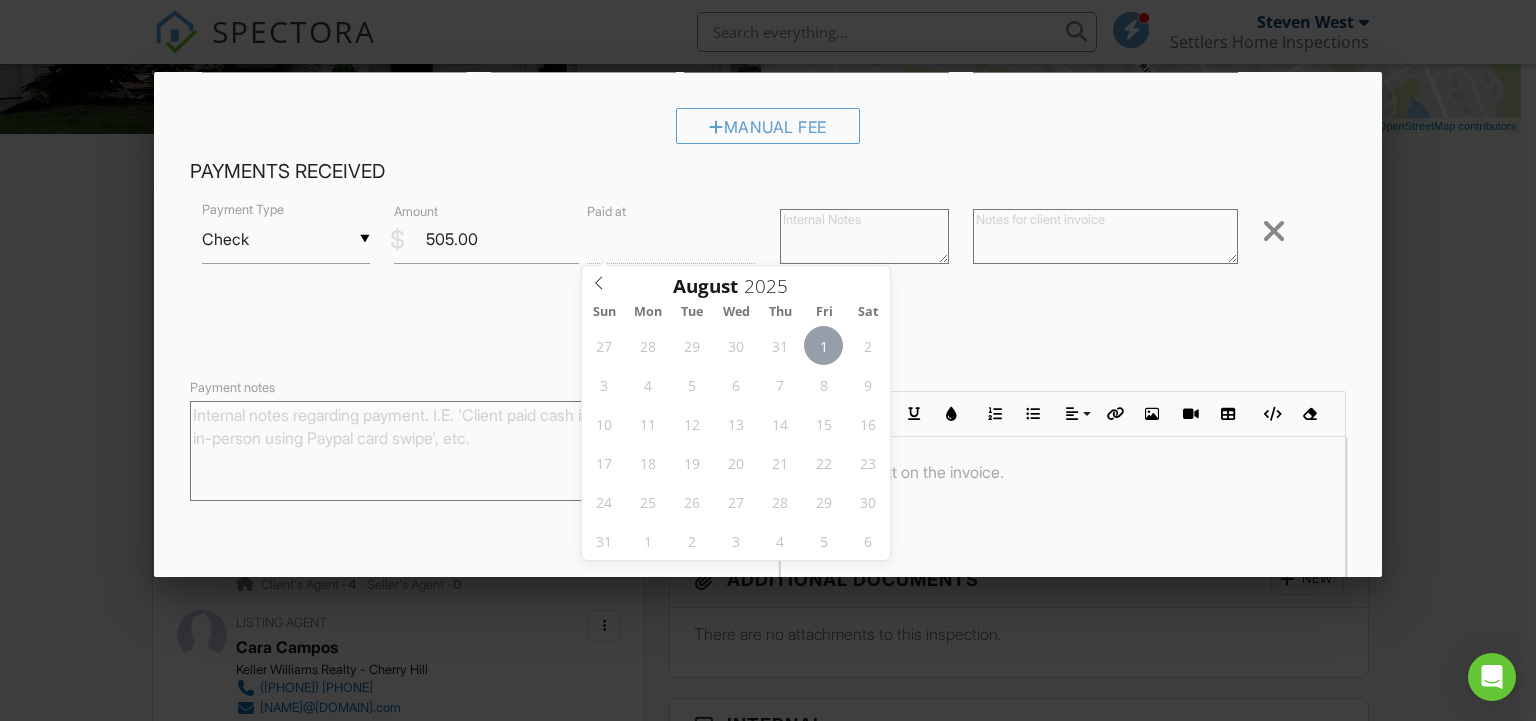 type on "08/01/2025 12:00 PM" 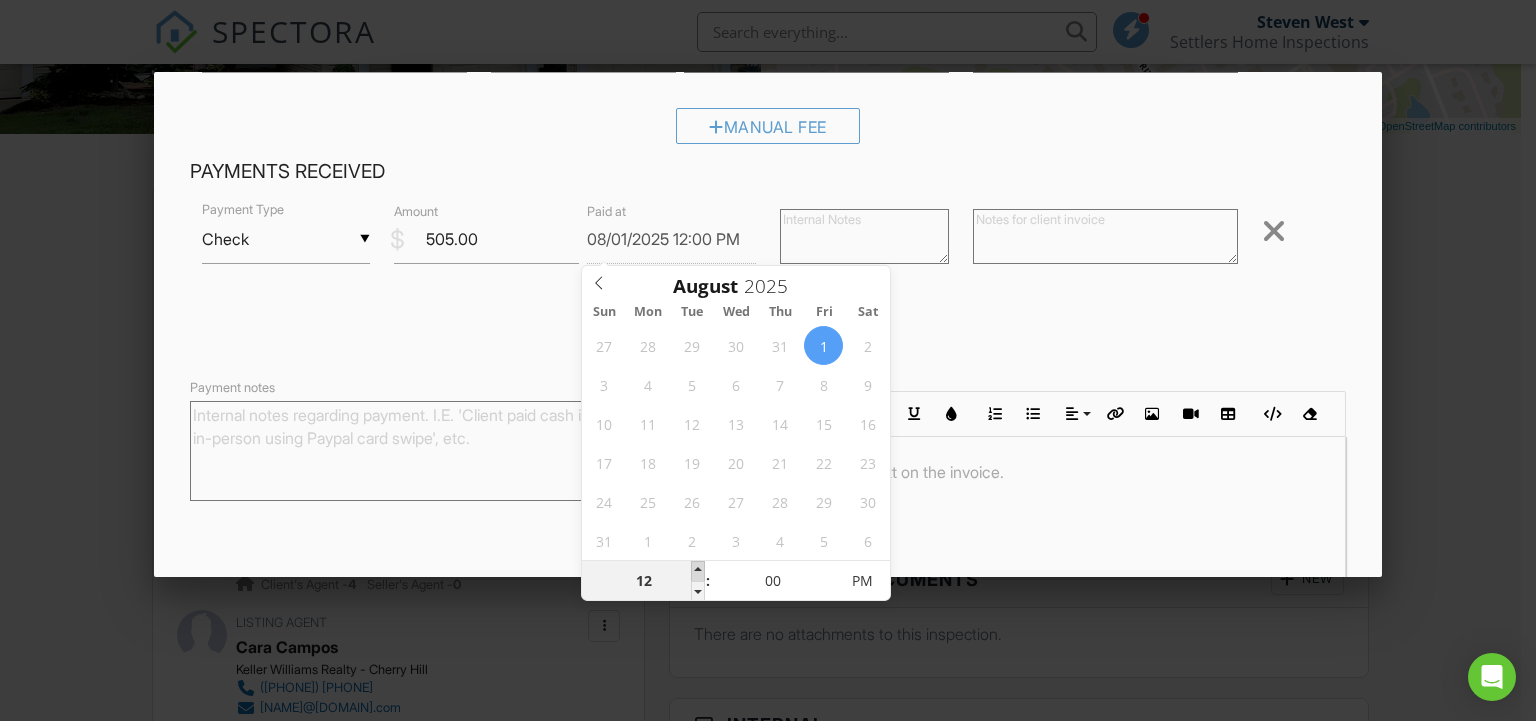 type on "01" 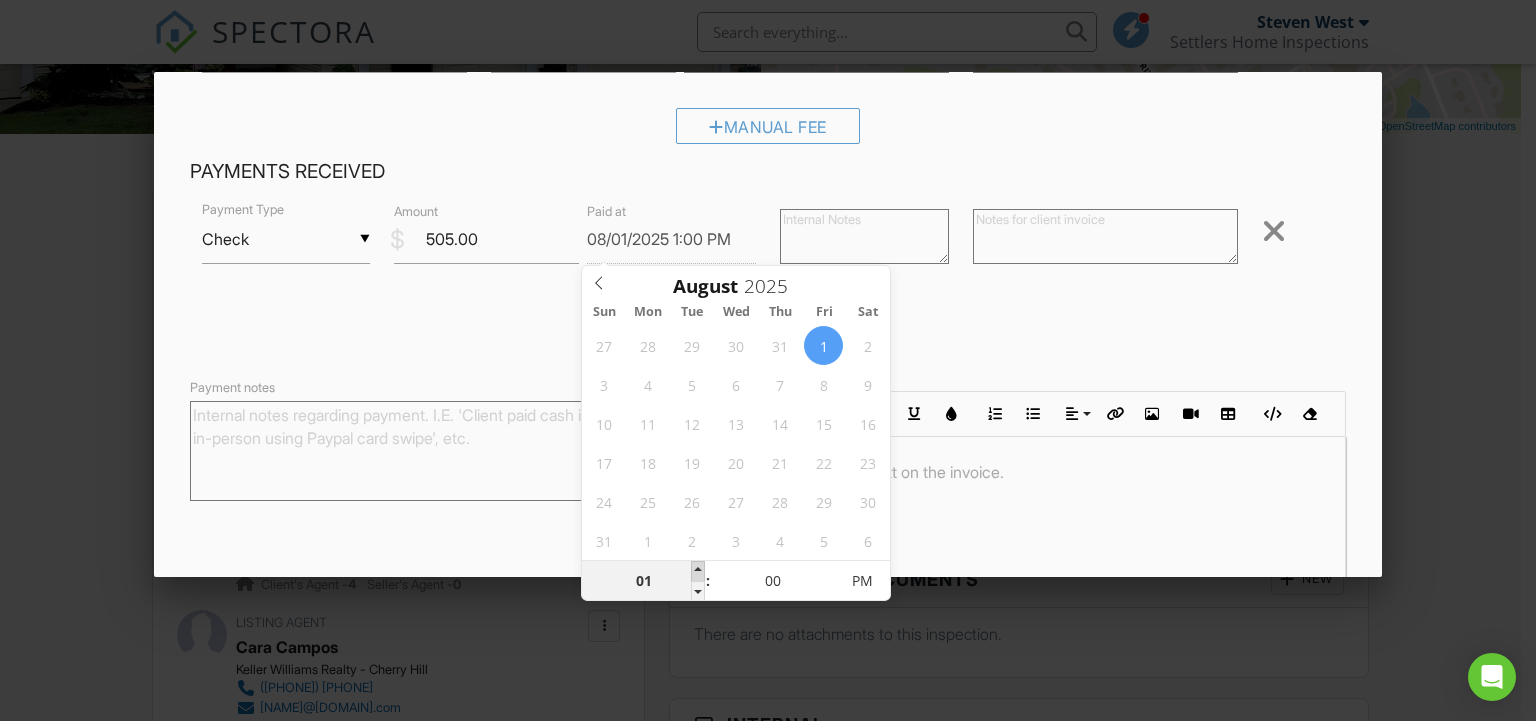 click at bounding box center (698, 571) 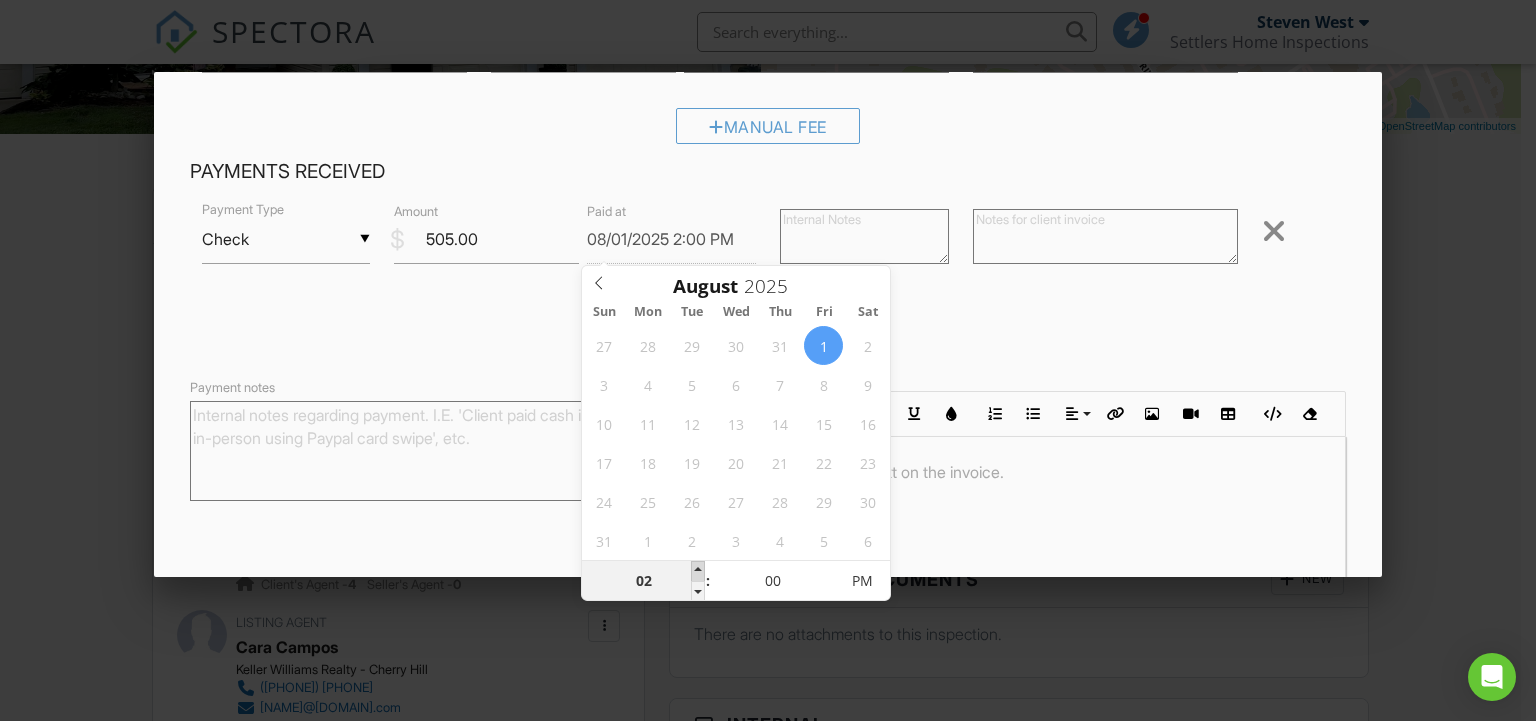 click at bounding box center [698, 571] 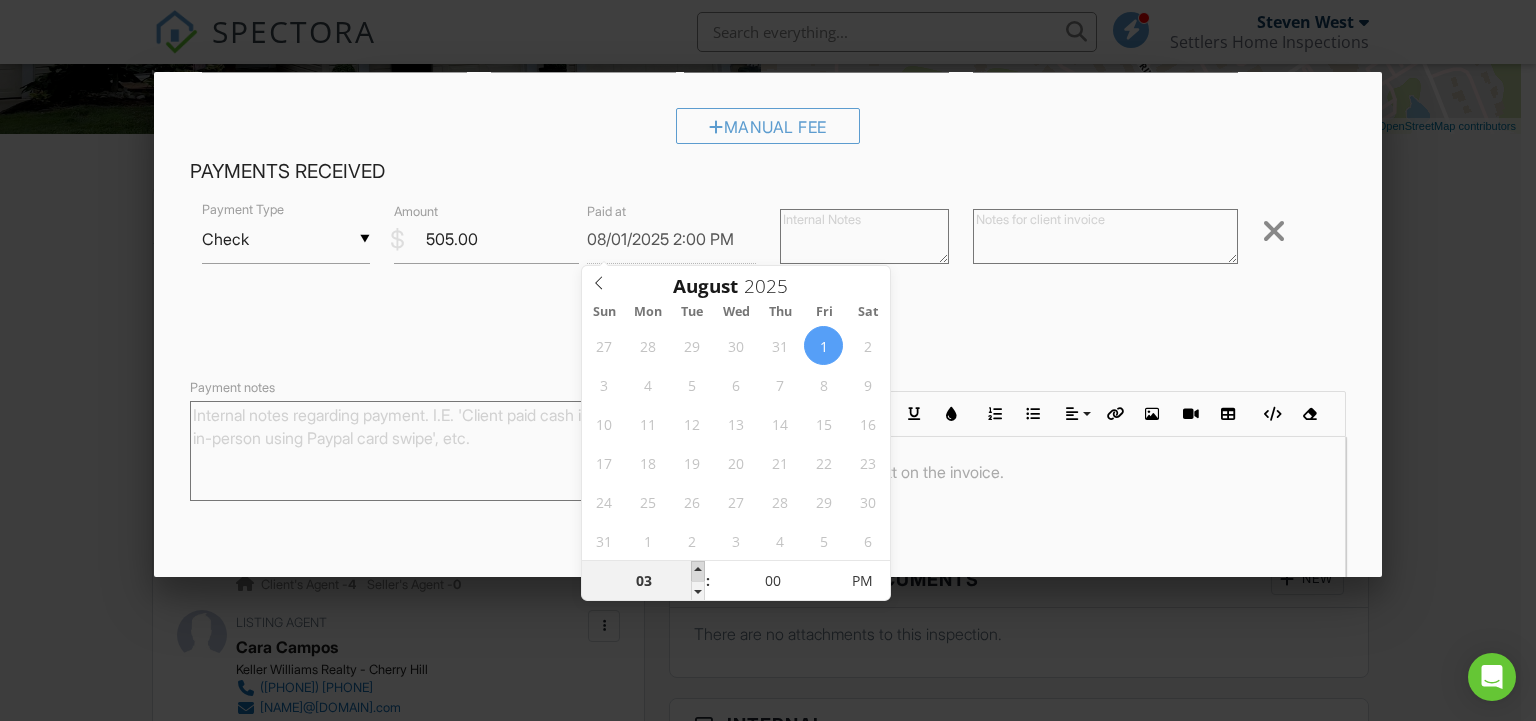 type on "08/01/2025 3:00 PM" 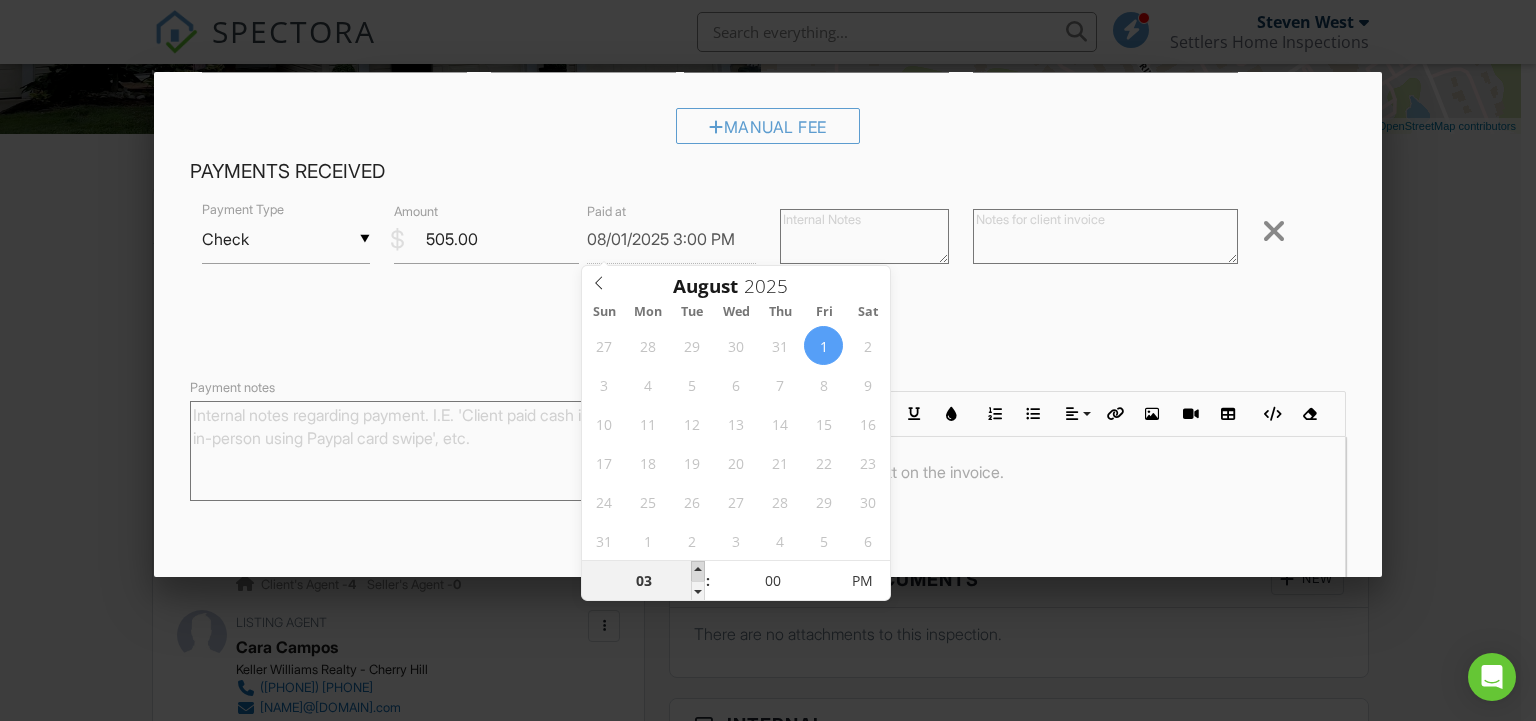 click at bounding box center [698, 571] 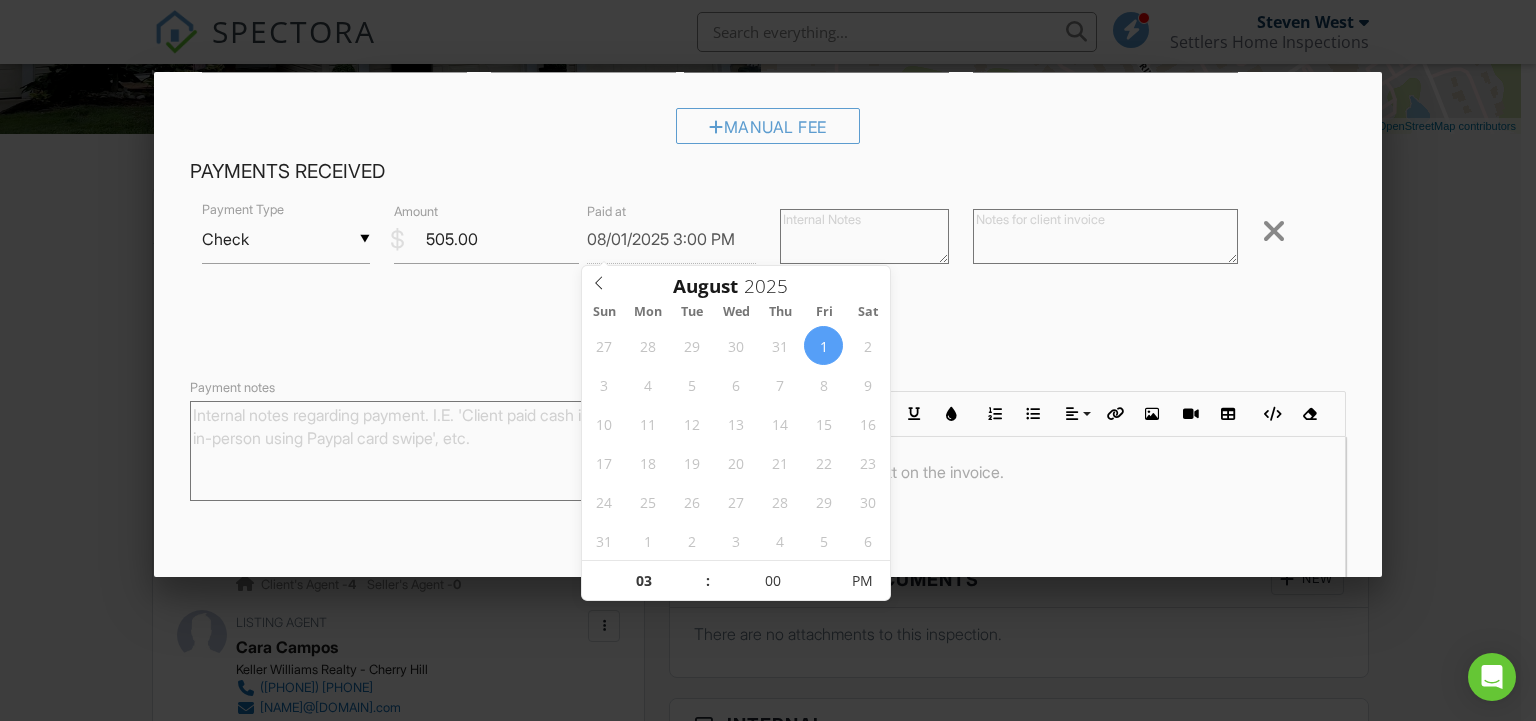 click on "Received Payment" at bounding box center [768, 329] 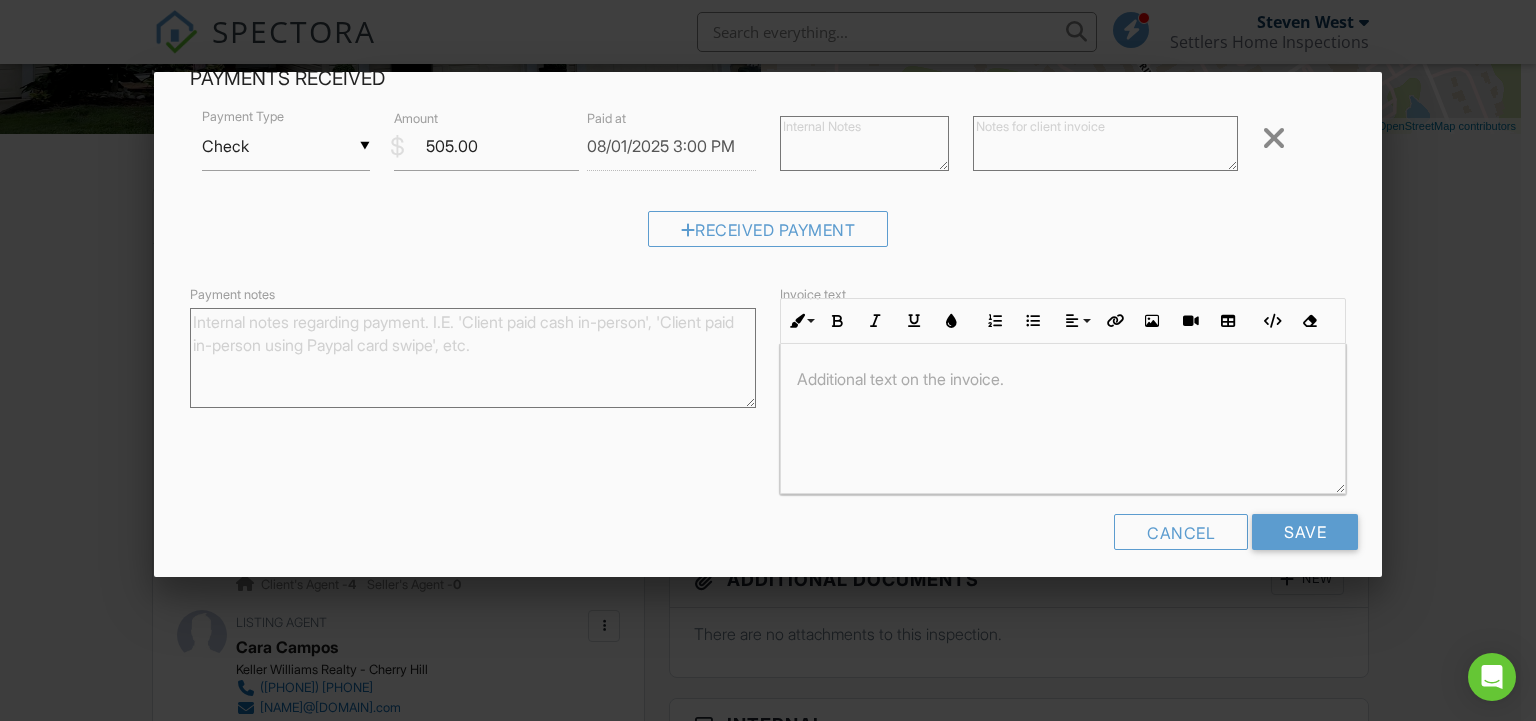 scroll, scrollTop: 410, scrollLeft: 0, axis: vertical 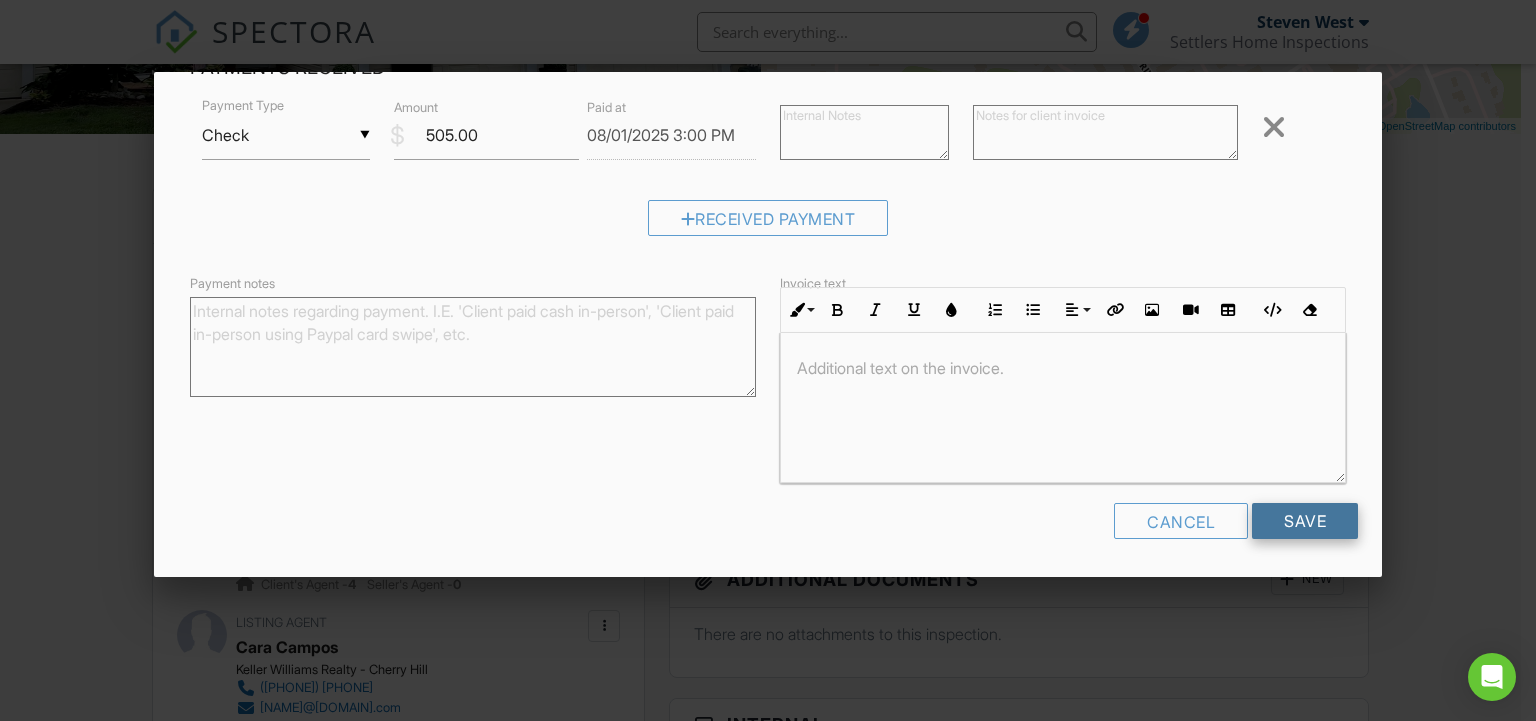 click on "Save" at bounding box center [1305, 521] 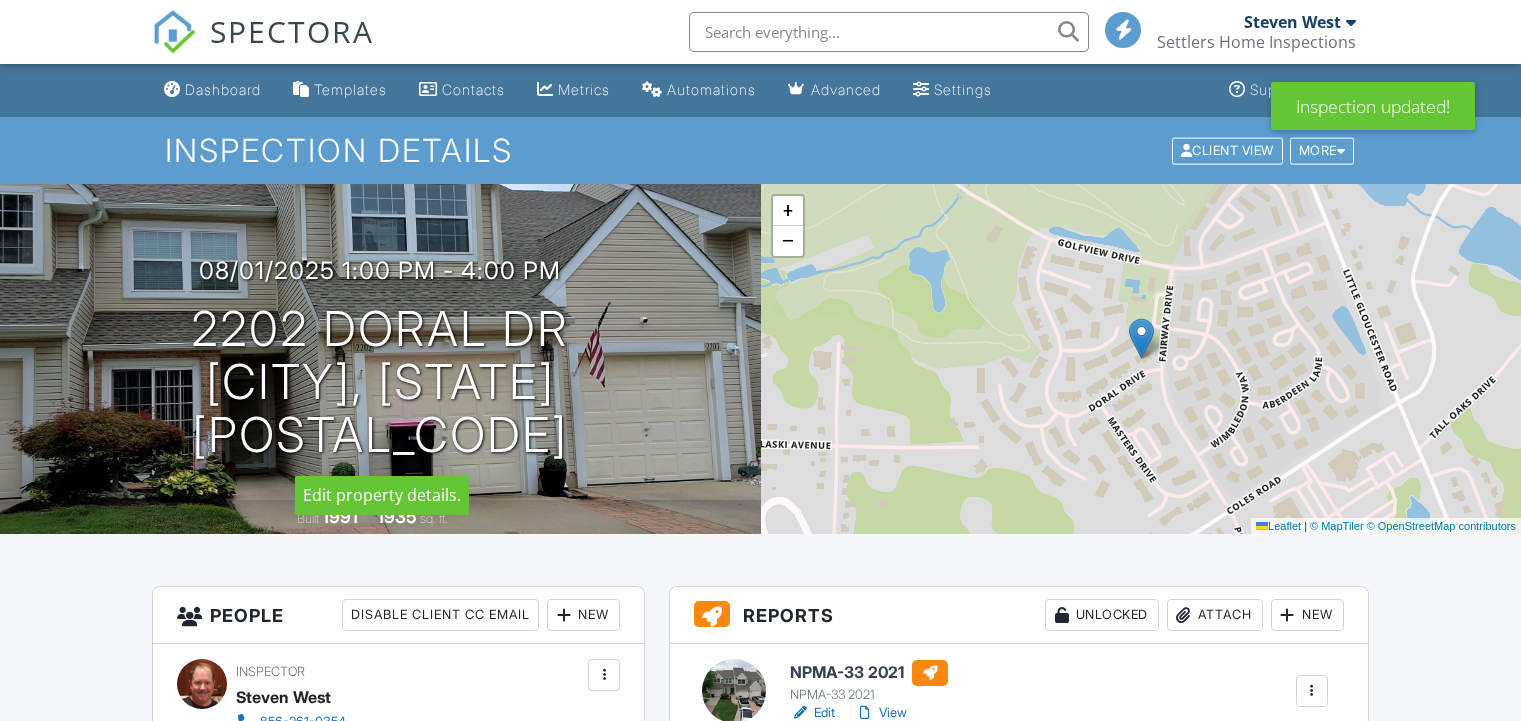 scroll, scrollTop: 400, scrollLeft: 0, axis: vertical 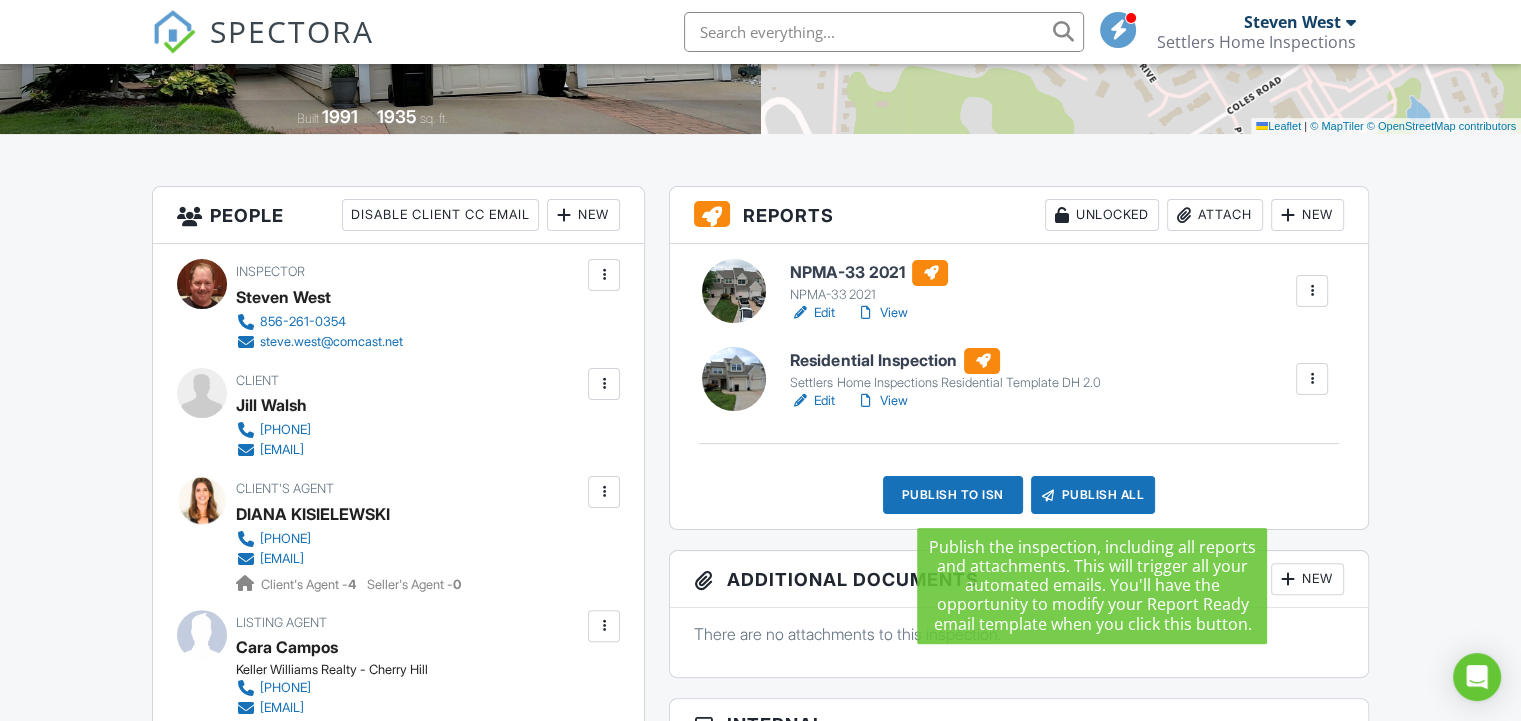 click on "Publish All" at bounding box center [1093, 495] 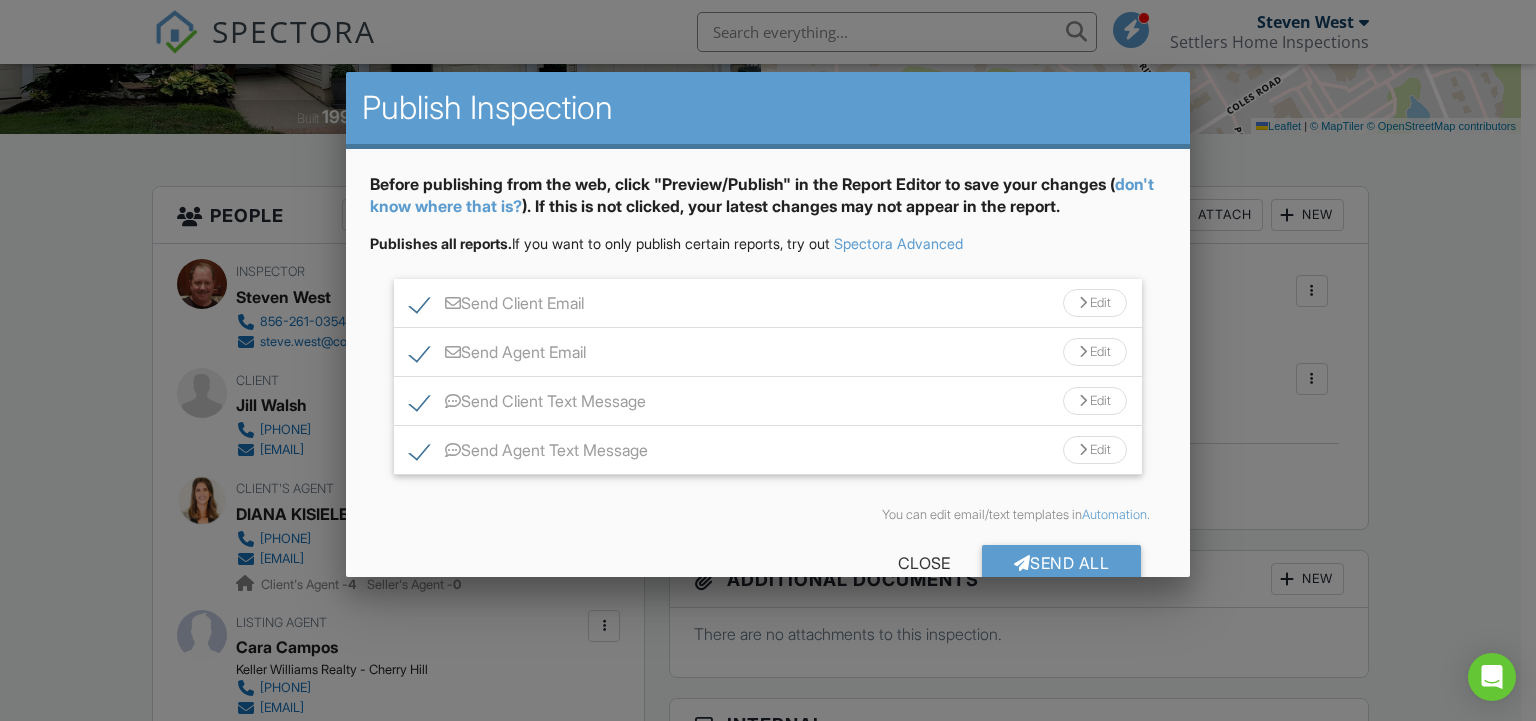 click at bounding box center [768, 350] 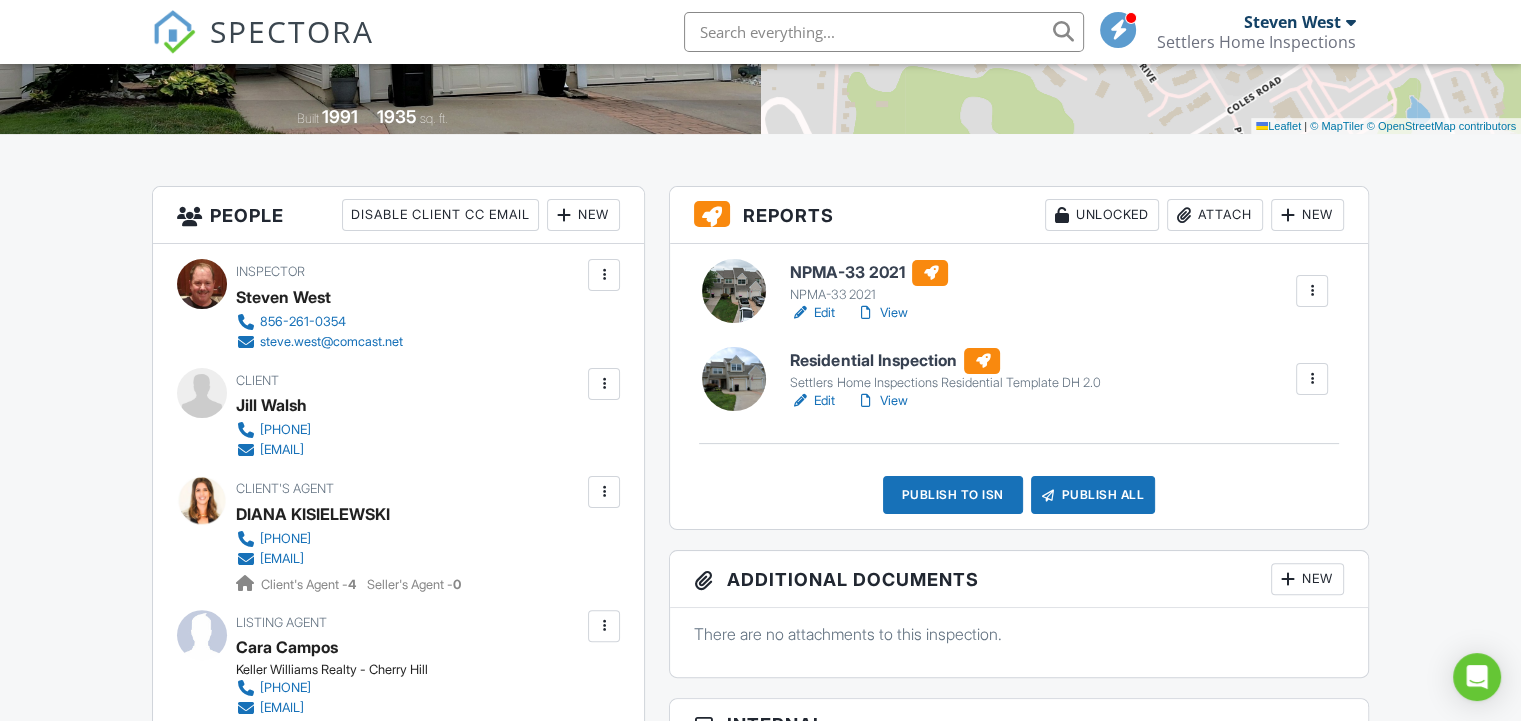 click on "View" at bounding box center [881, 401] 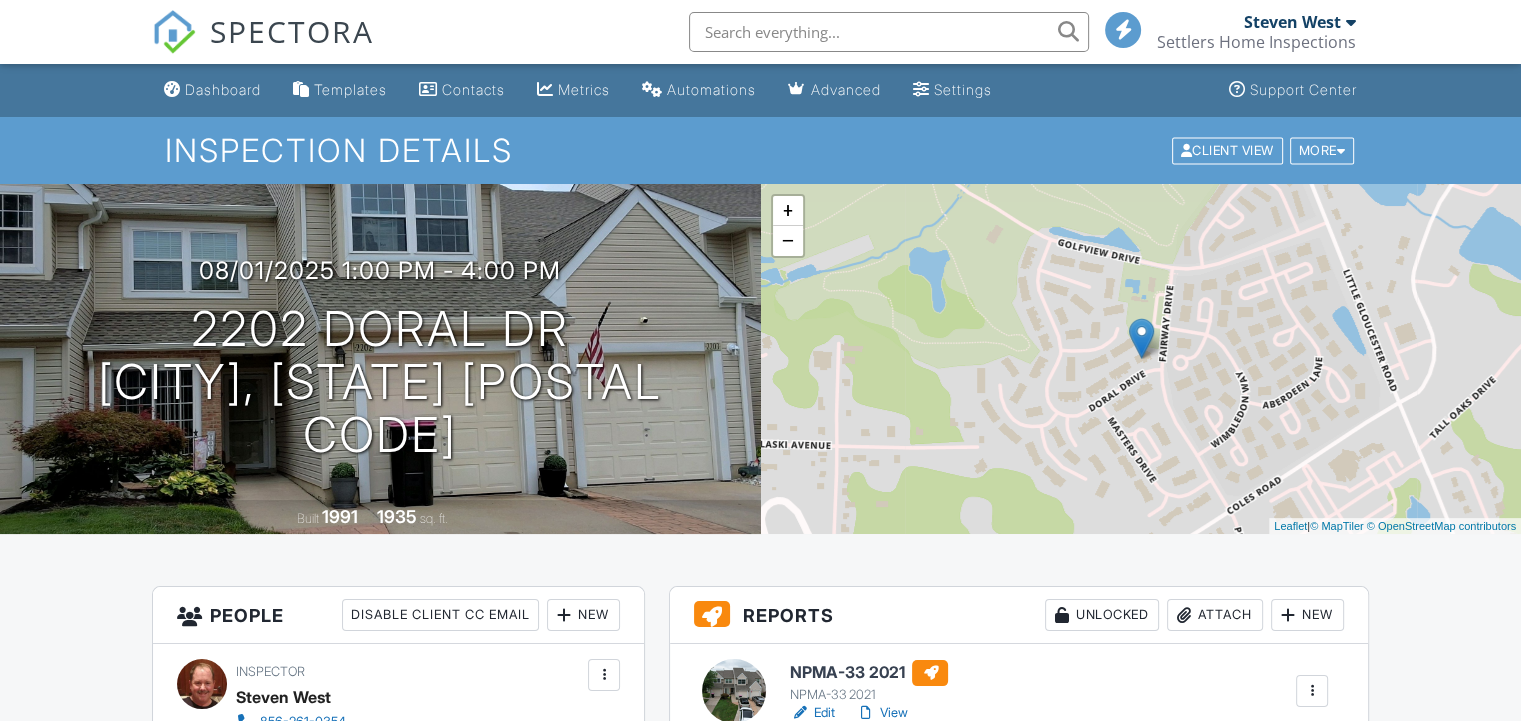 scroll, scrollTop: 350, scrollLeft: 0, axis: vertical 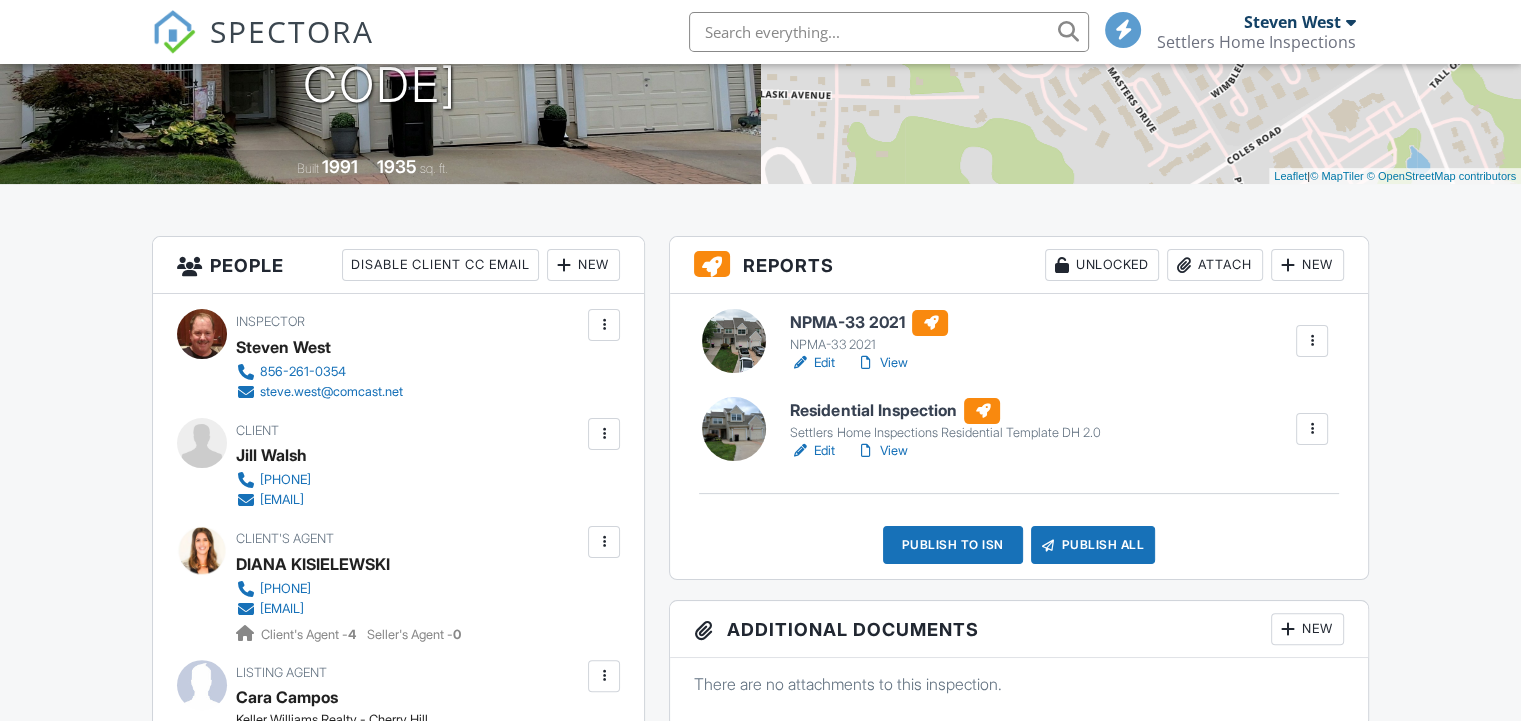 click on "Publish All" at bounding box center [1093, 545] 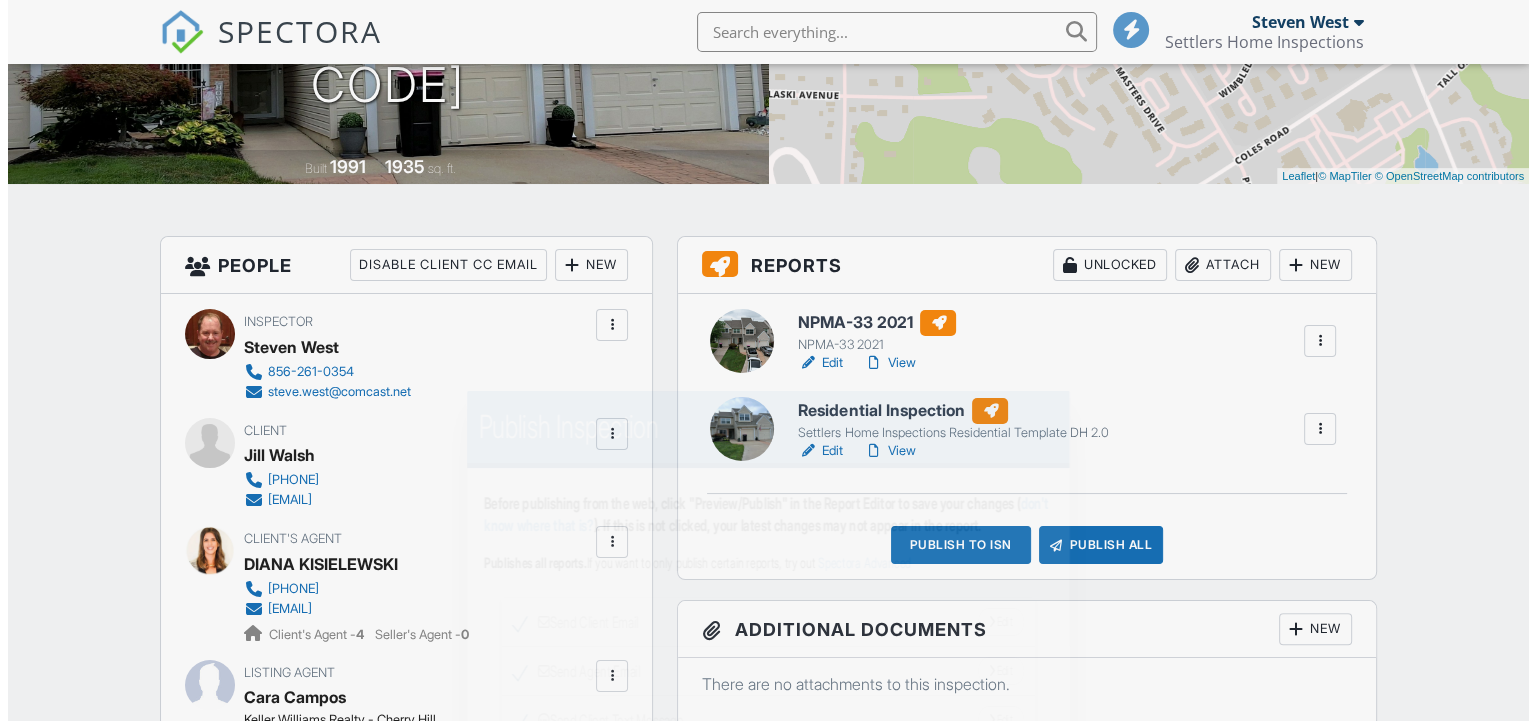 scroll, scrollTop: 400, scrollLeft: 0, axis: vertical 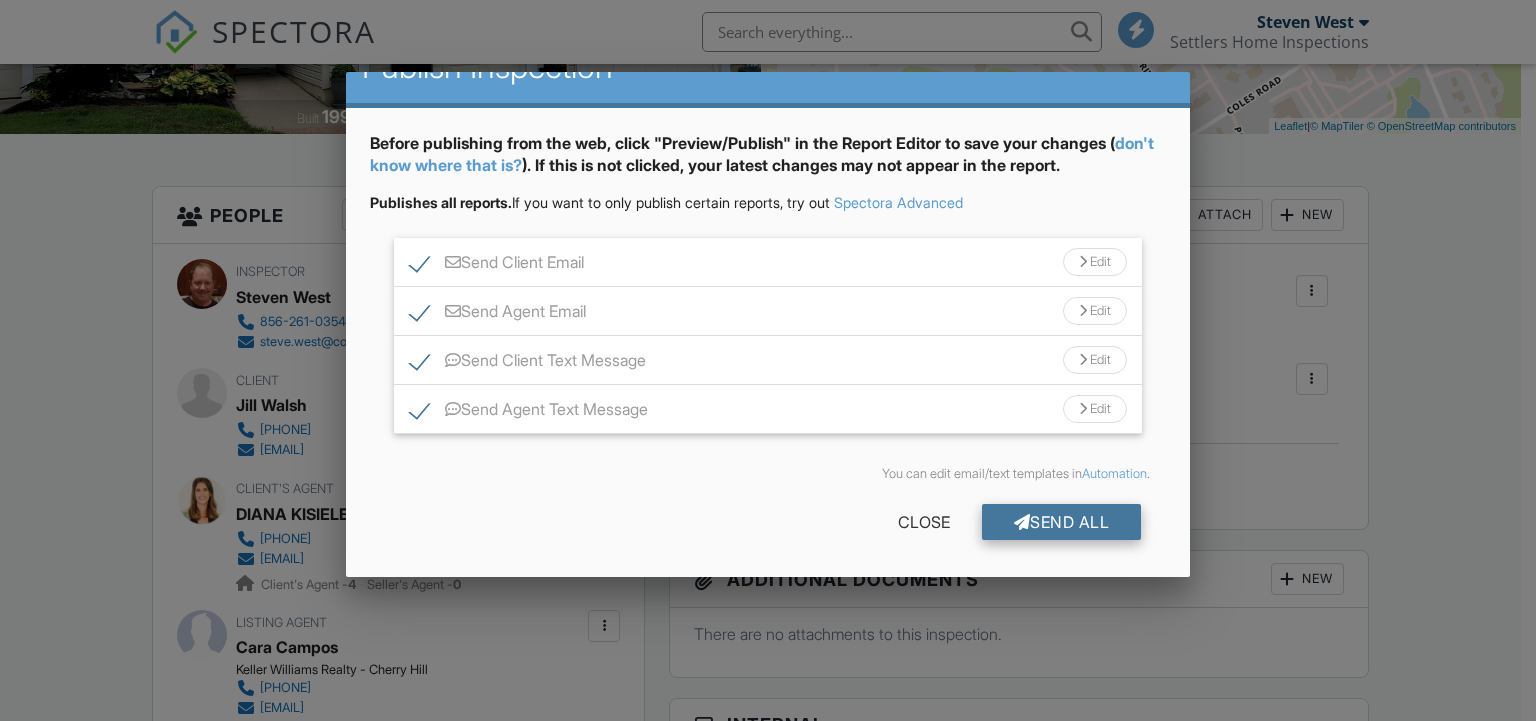 click on "Send All" at bounding box center [1062, 522] 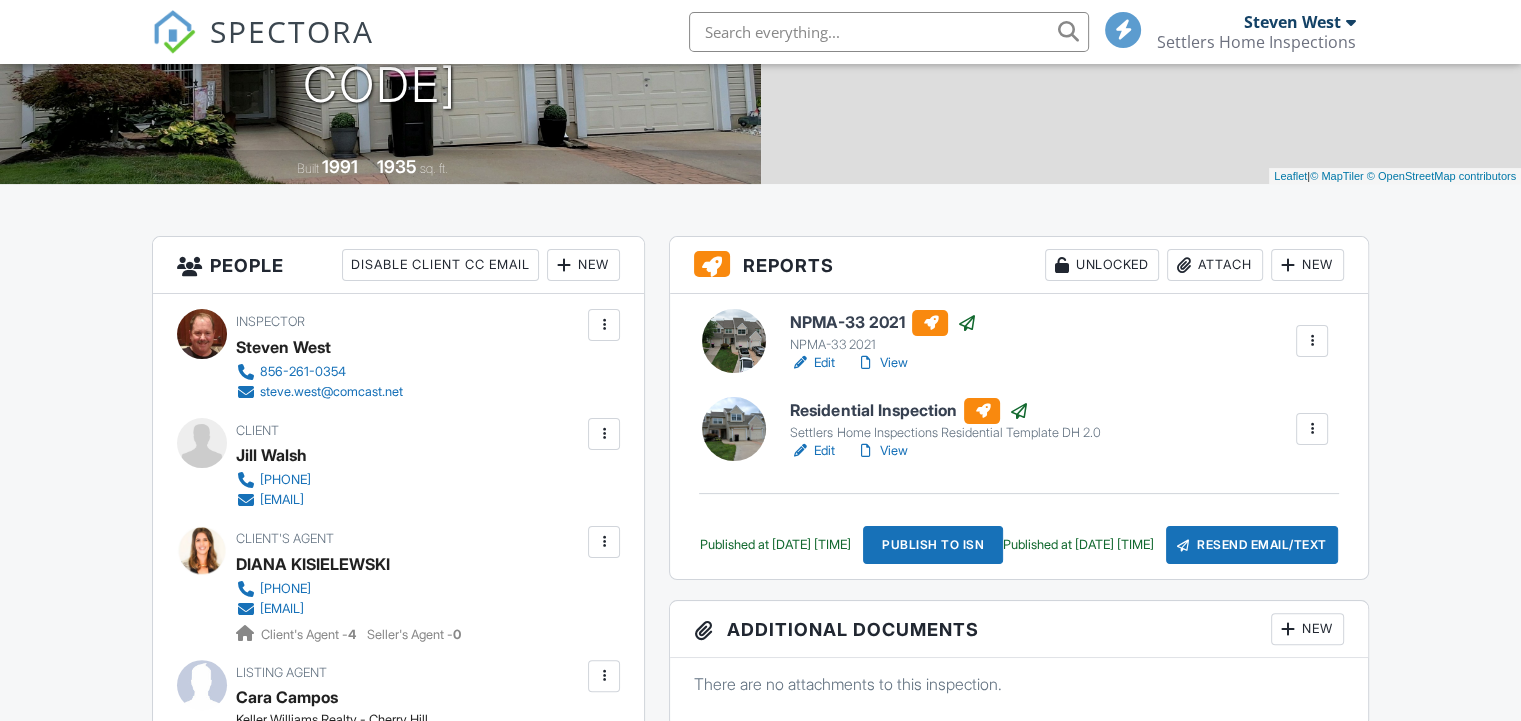scroll, scrollTop: 350, scrollLeft: 0, axis: vertical 